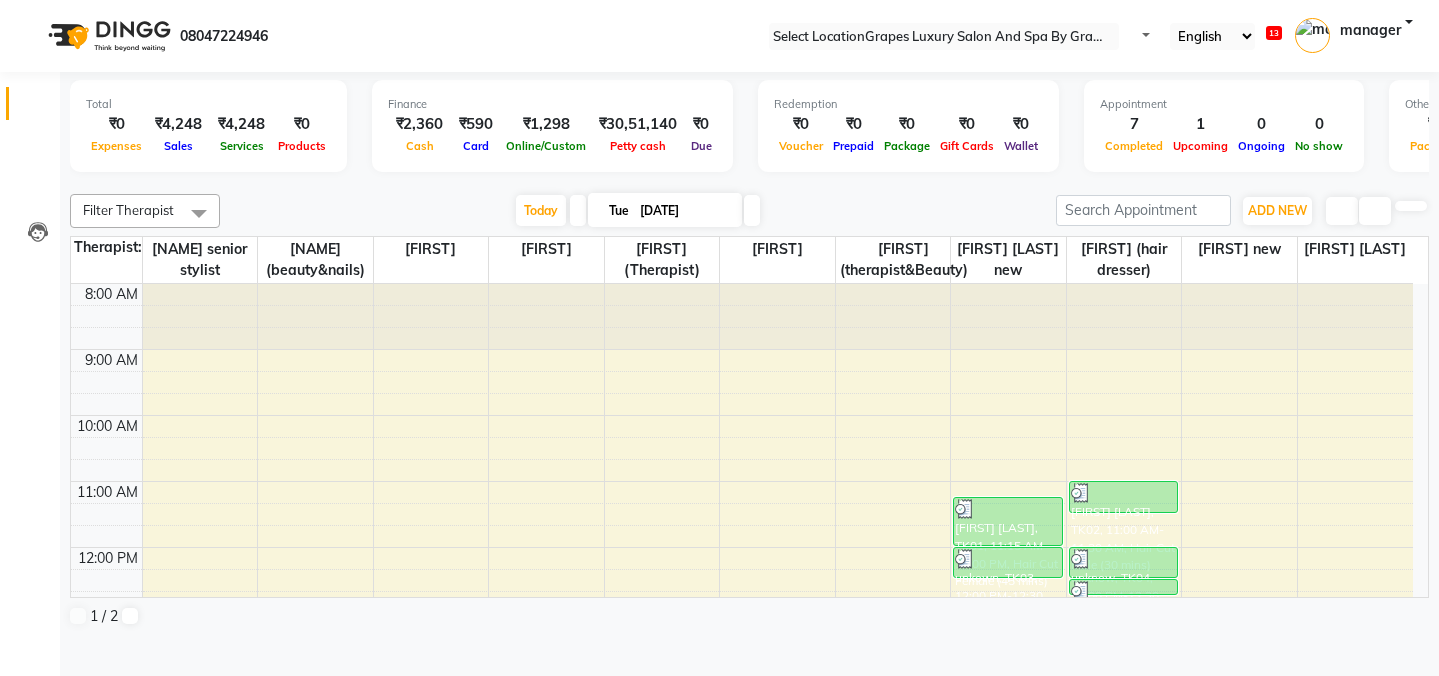 scroll, scrollTop: 0, scrollLeft: 0, axis: both 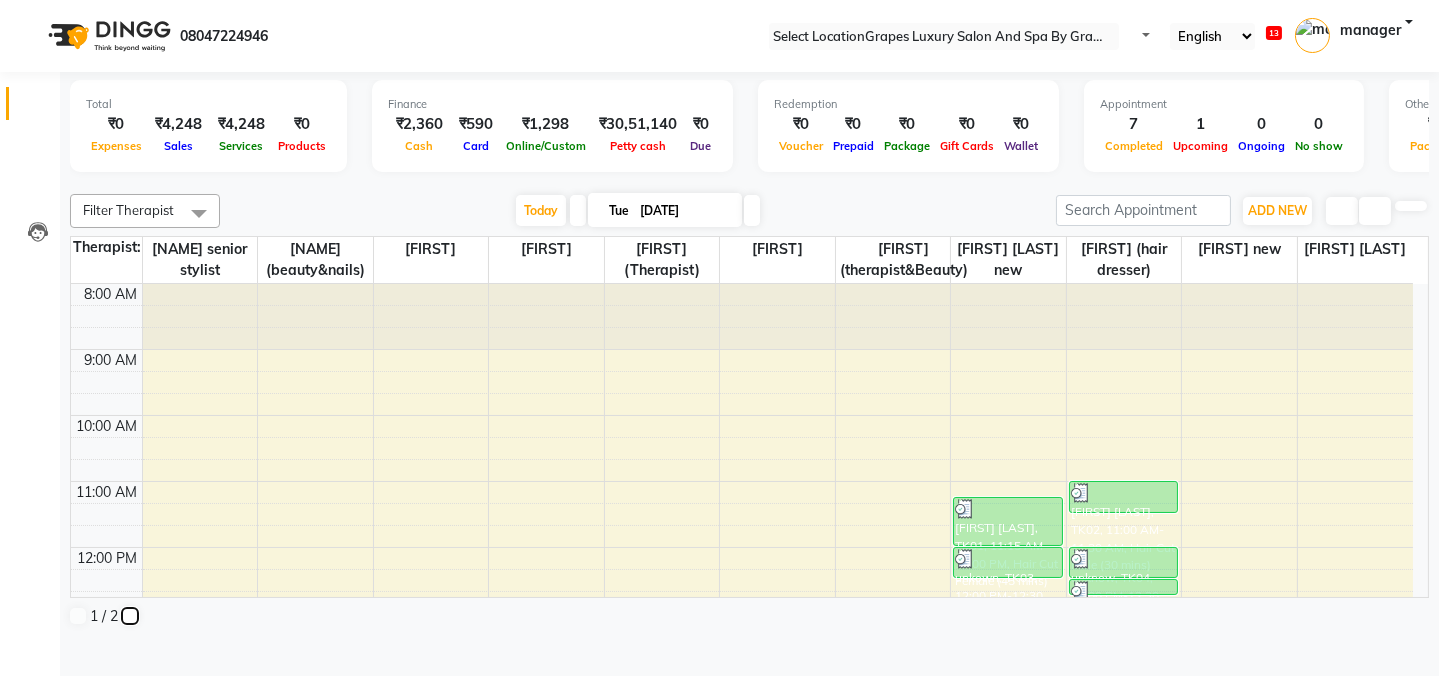 click at bounding box center (130, 616) 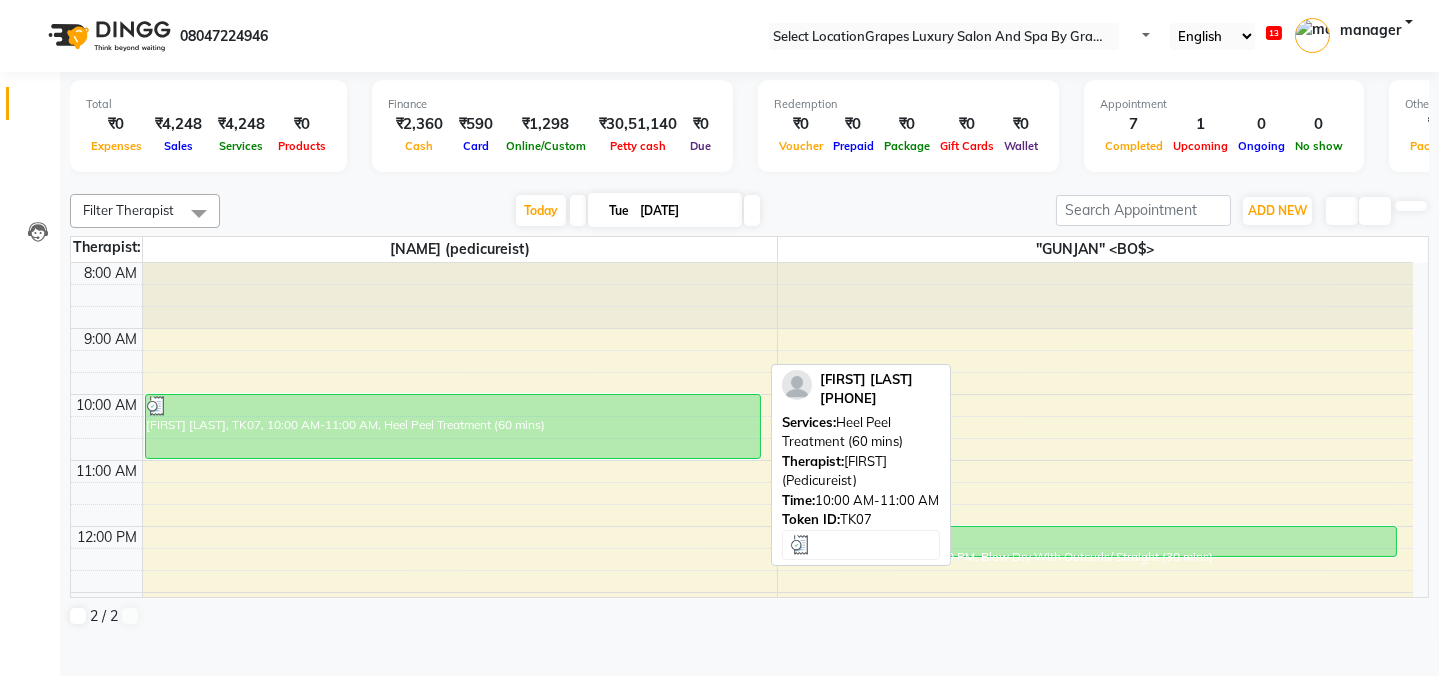 click on "[FIRST] [LAST], TK07, 10:00 AM-11:00 AM, Heel Peel Treatment (60 mins)" at bounding box center [453, 426] 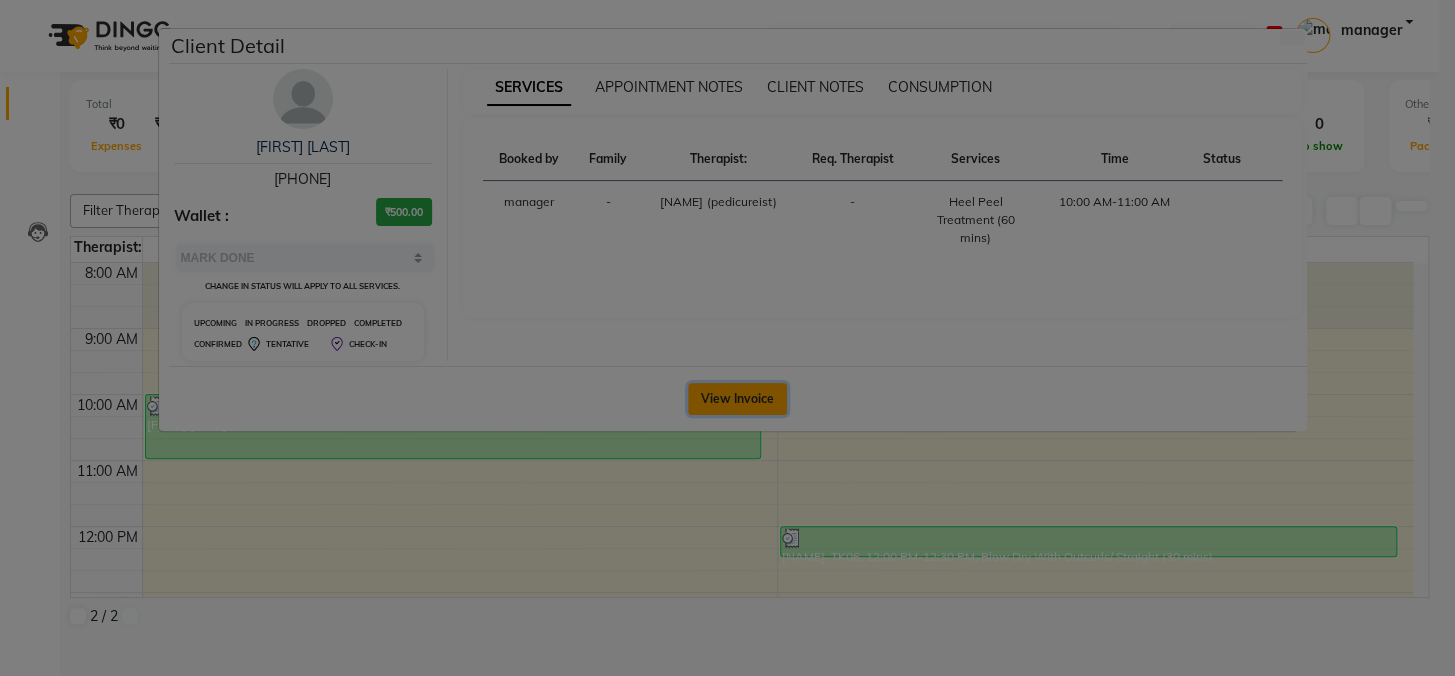 click on "View Invoice" at bounding box center [737, 399] 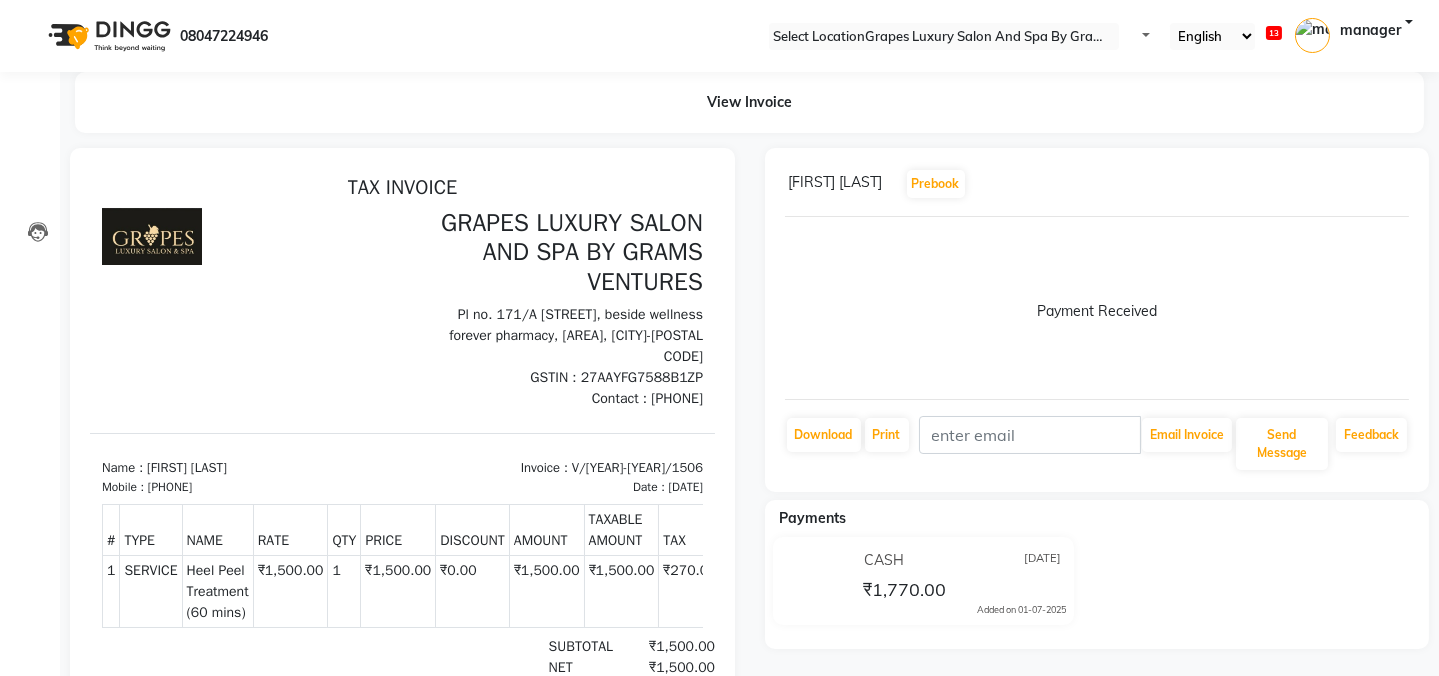 scroll, scrollTop: 0, scrollLeft: 0, axis: both 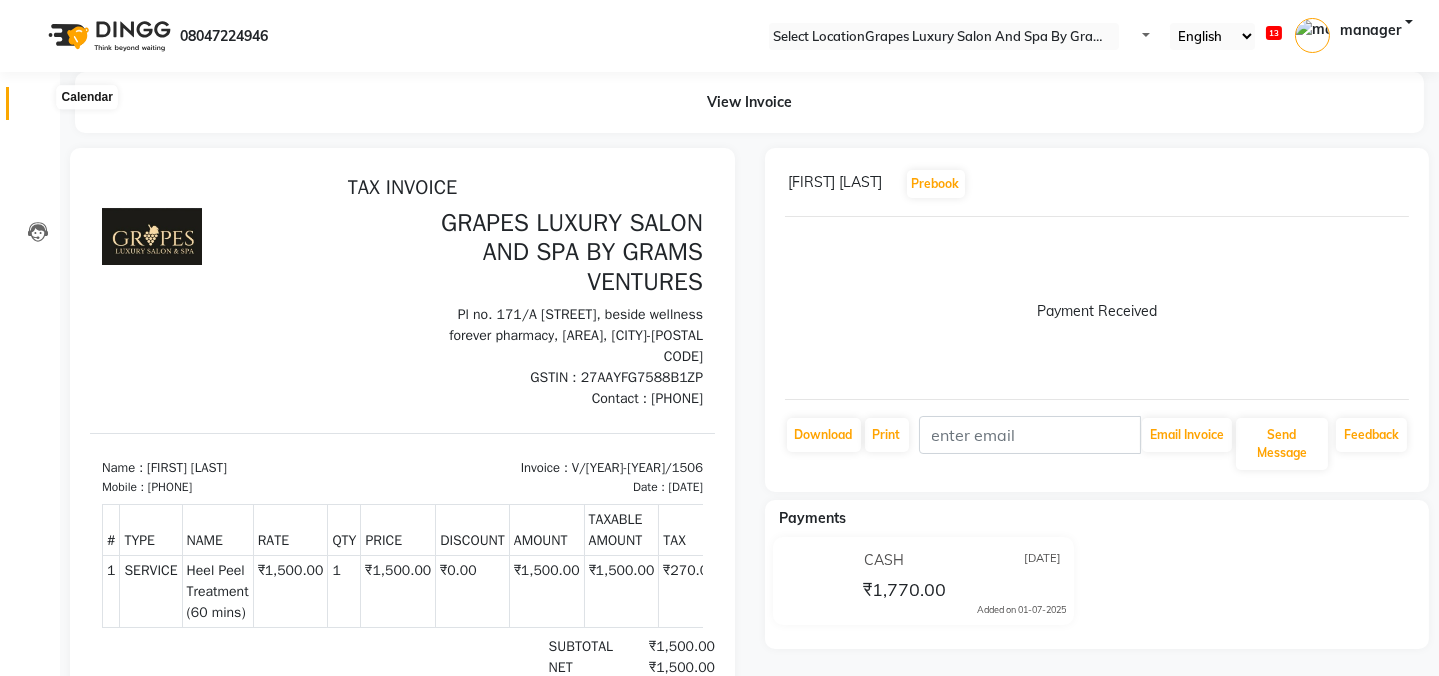 click at bounding box center (38, 108) 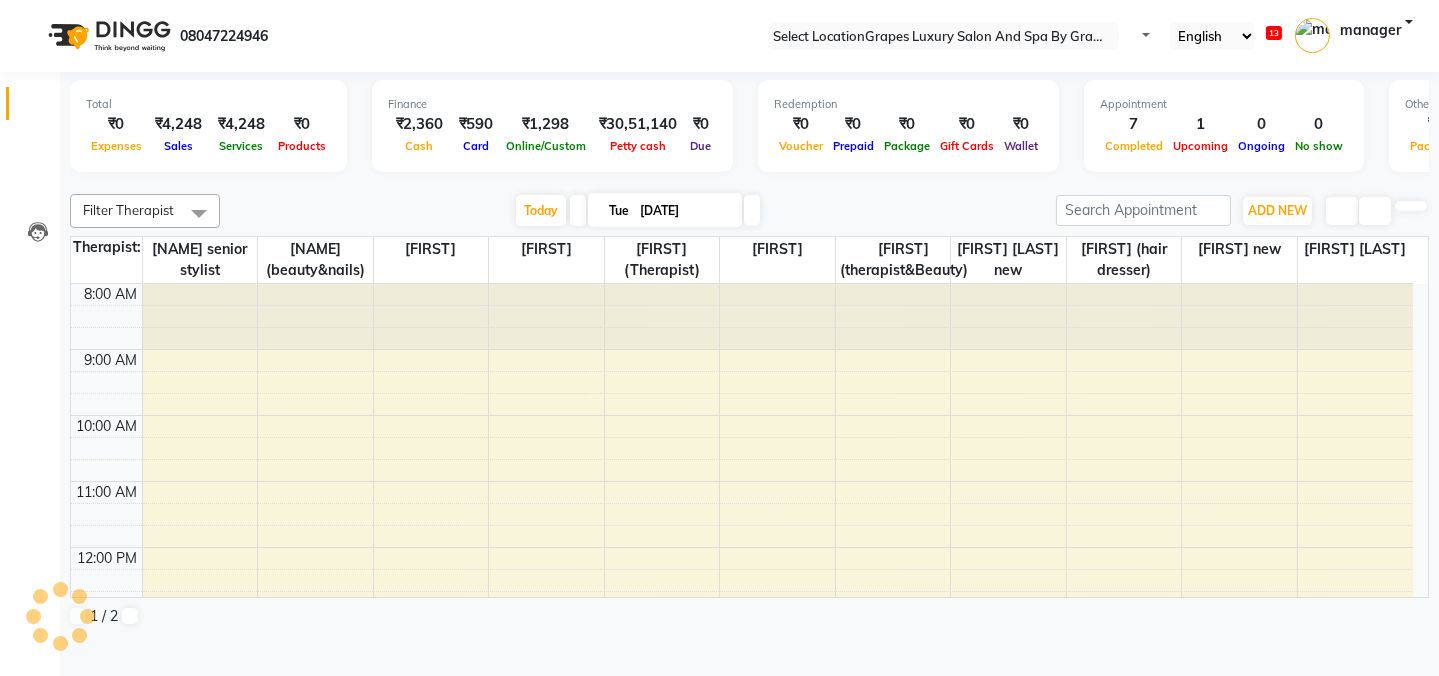 scroll, scrollTop: 0, scrollLeft: 0, axis: both 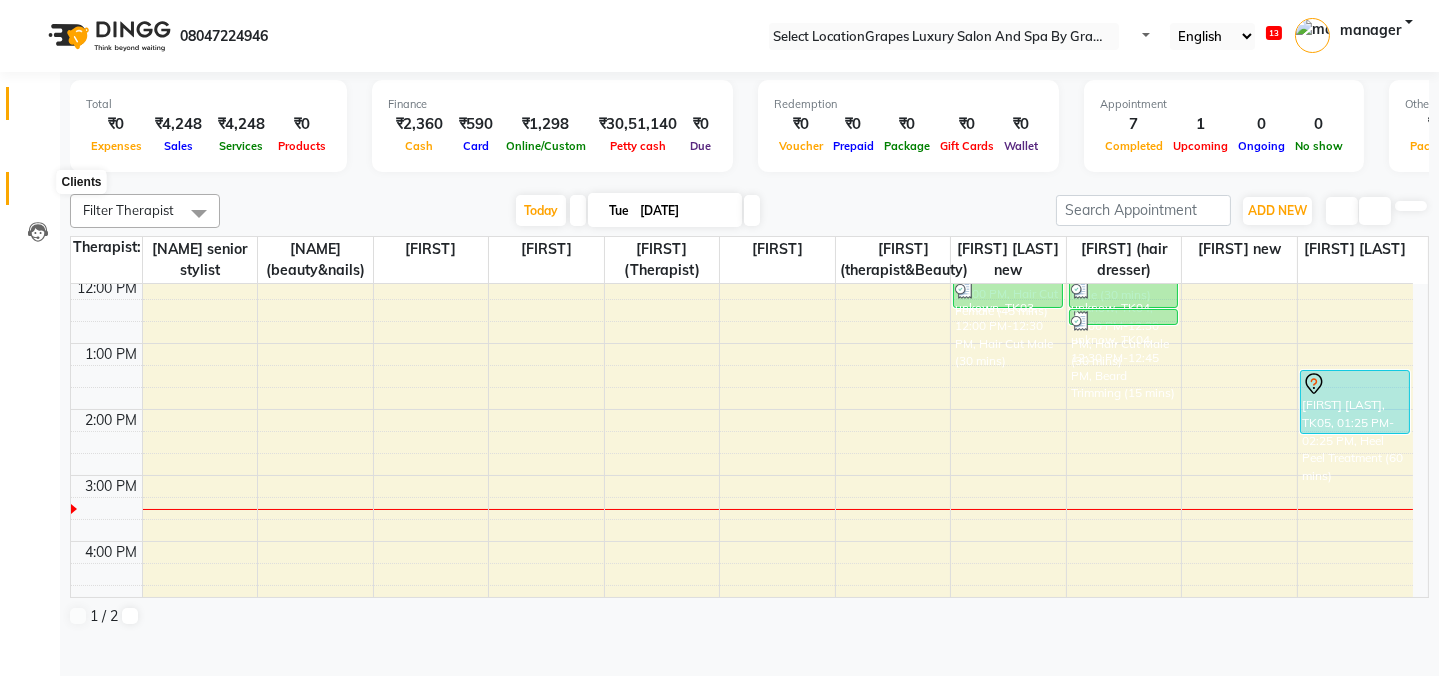 click at bounding box center [38, 193] 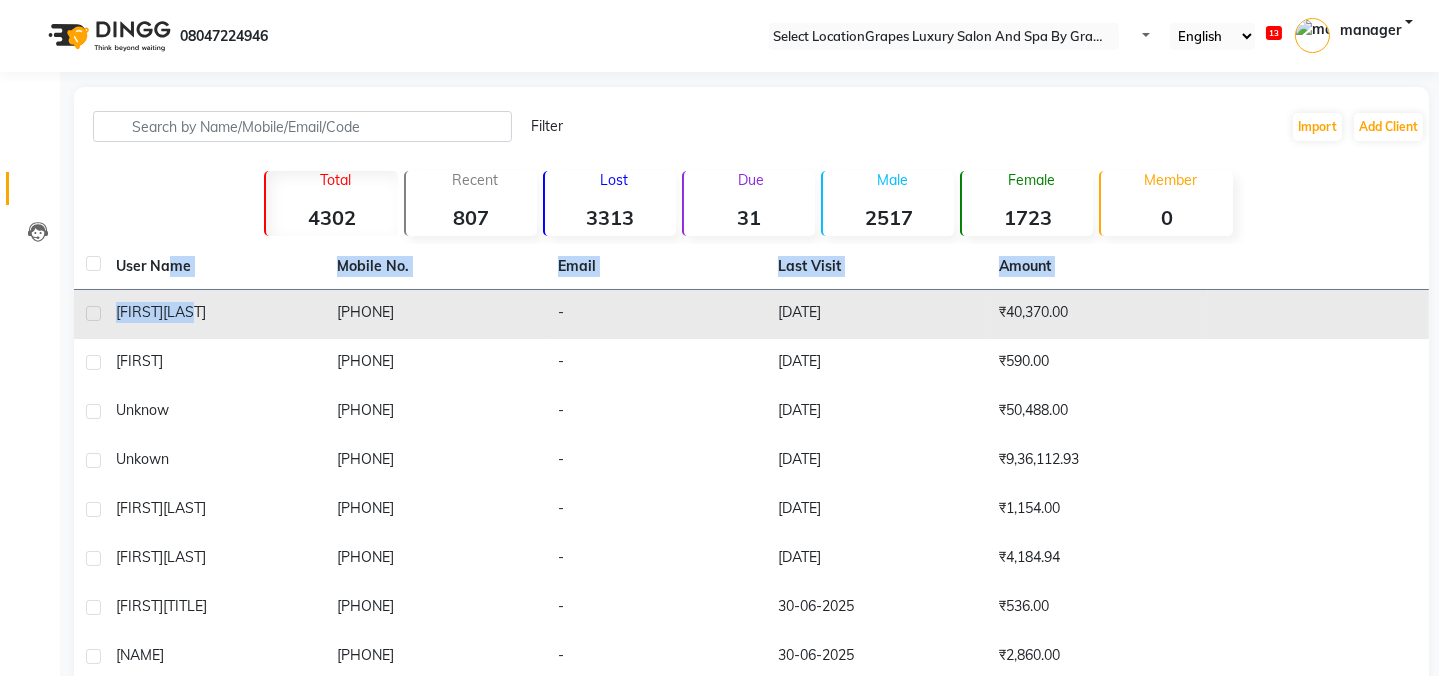 click on "User Name Mobile No. Email Last Visit Amount [FIRST] [LAST] [PHONE] - [DATE] ₹40,370.00 [FIRST] [LAST] [PHONE] - [DATE] ₹590.00 unknow [PHONE] - [DATE] ₹50,488.00 unkown [PHONE] - [DATE] ₹9,36,112.93 [FIRST] [LAST] [PHONE] - [DATE] ₹1,154.00 [FIRST] [LAST] [PHONE] - [DATE] ₹4,184.94 [FIRST] [LAST] [PHONE] - [DATE] ₹536.00 [FIRST] [LAST] [PHONE] - [DATE] ₹2,860.00 [FIRST] [LAST] [PHONE] - [DATE] ₹50,660.00 [FIRST] [LAST] [PHONE] - [DATE] ₹1,500.00" at bounding box center (751, 512) 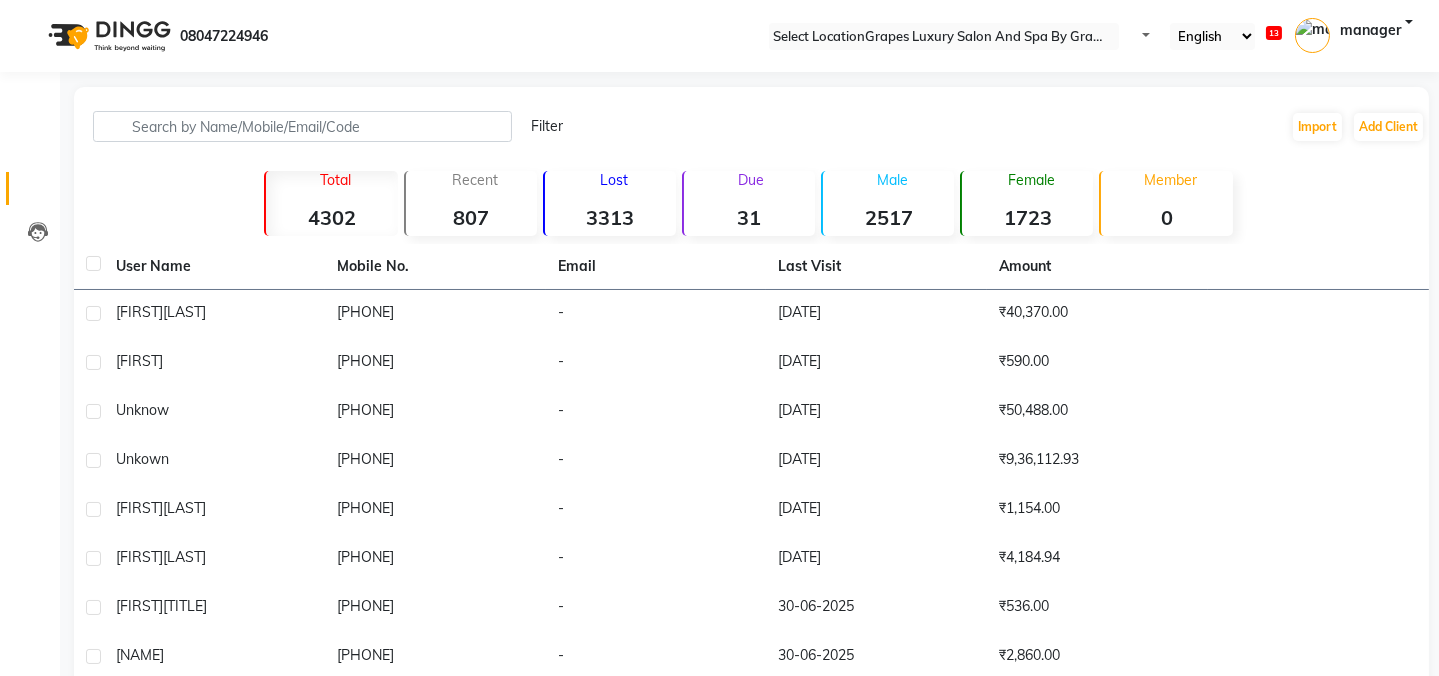 click on "4302" at bounding box center [331, 217] 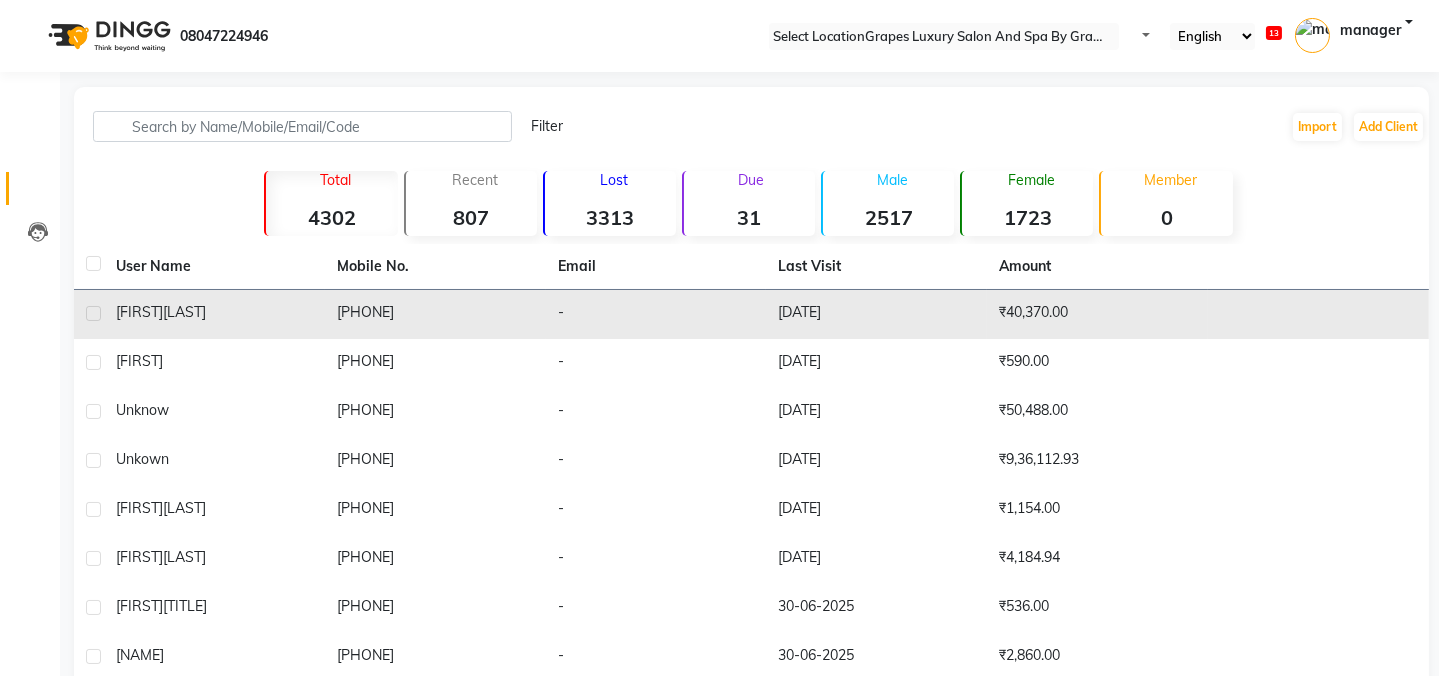 click on "[FIRST] [LAST]" at bounding box center (214, 312) 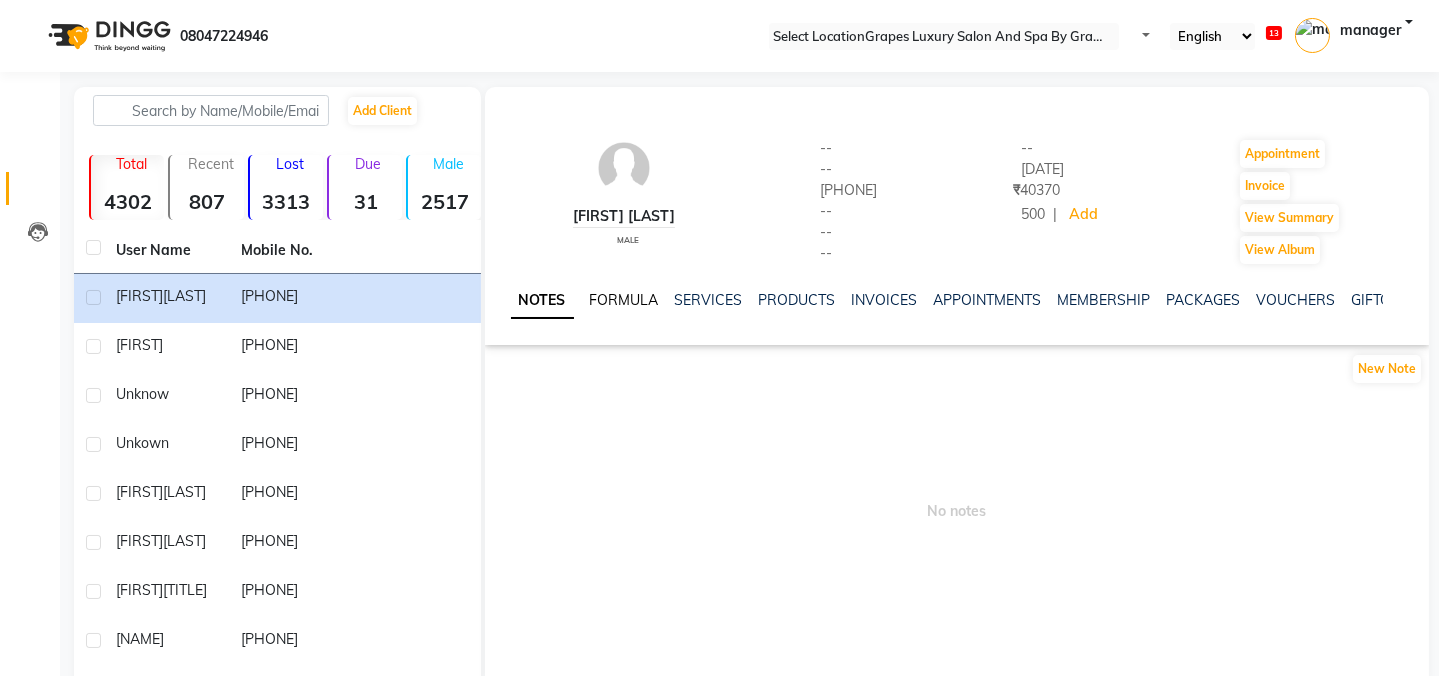 click on "FORMULA" at bounding box center [624, 300] 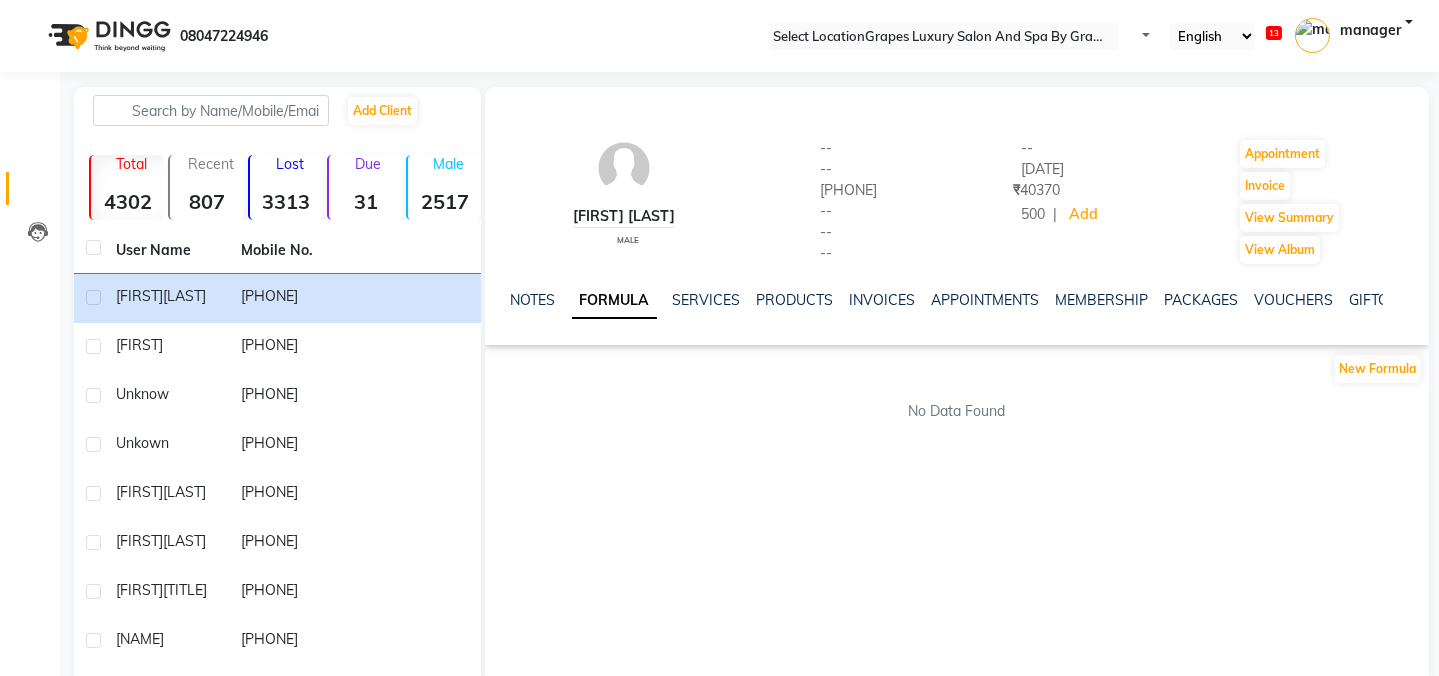 click on "NOTES FORMULA SERVICES PRODUCTS INVOICES APPOINTMENTS MEMBERSHIP PACKAGES VOUCHERS GIFTCARDS POINTS FORMS FAMILY CARDS WALLET" at bounding box center (1145, 300) 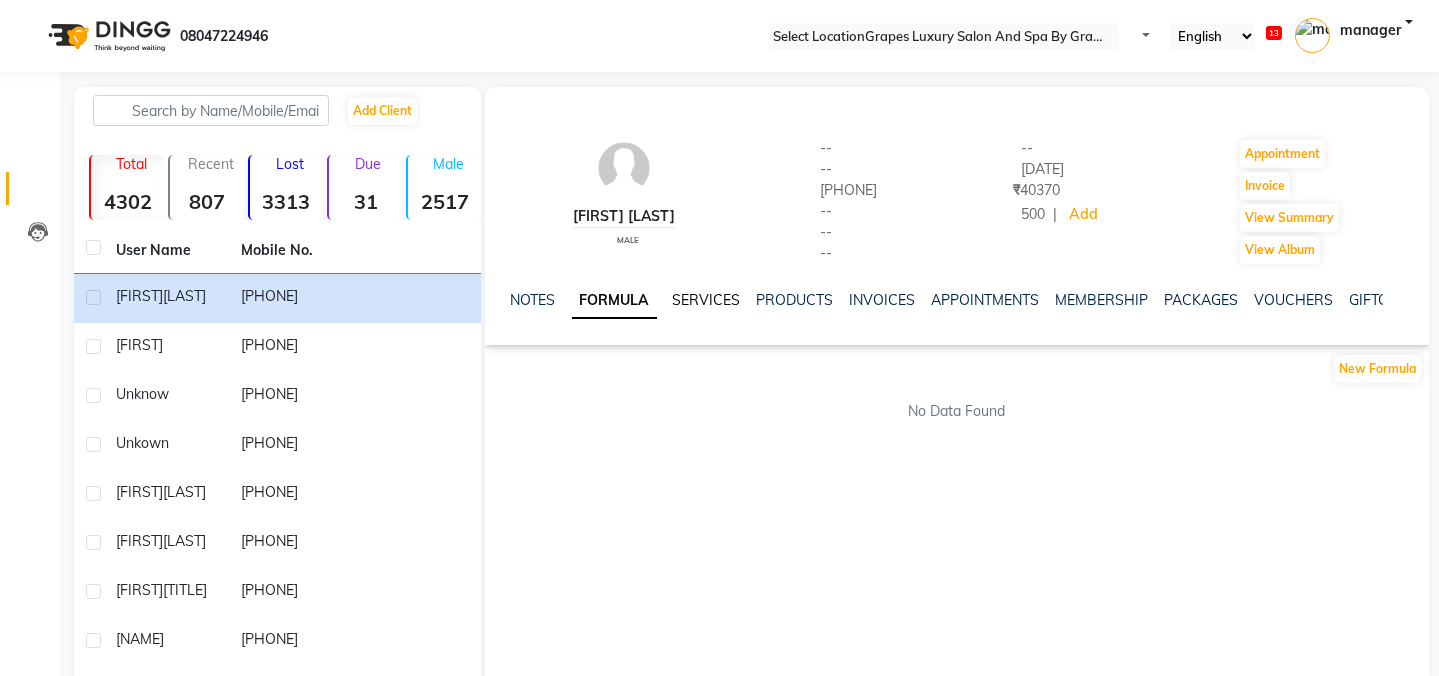 click on "SERVICES" at bounding box center [707, 300] 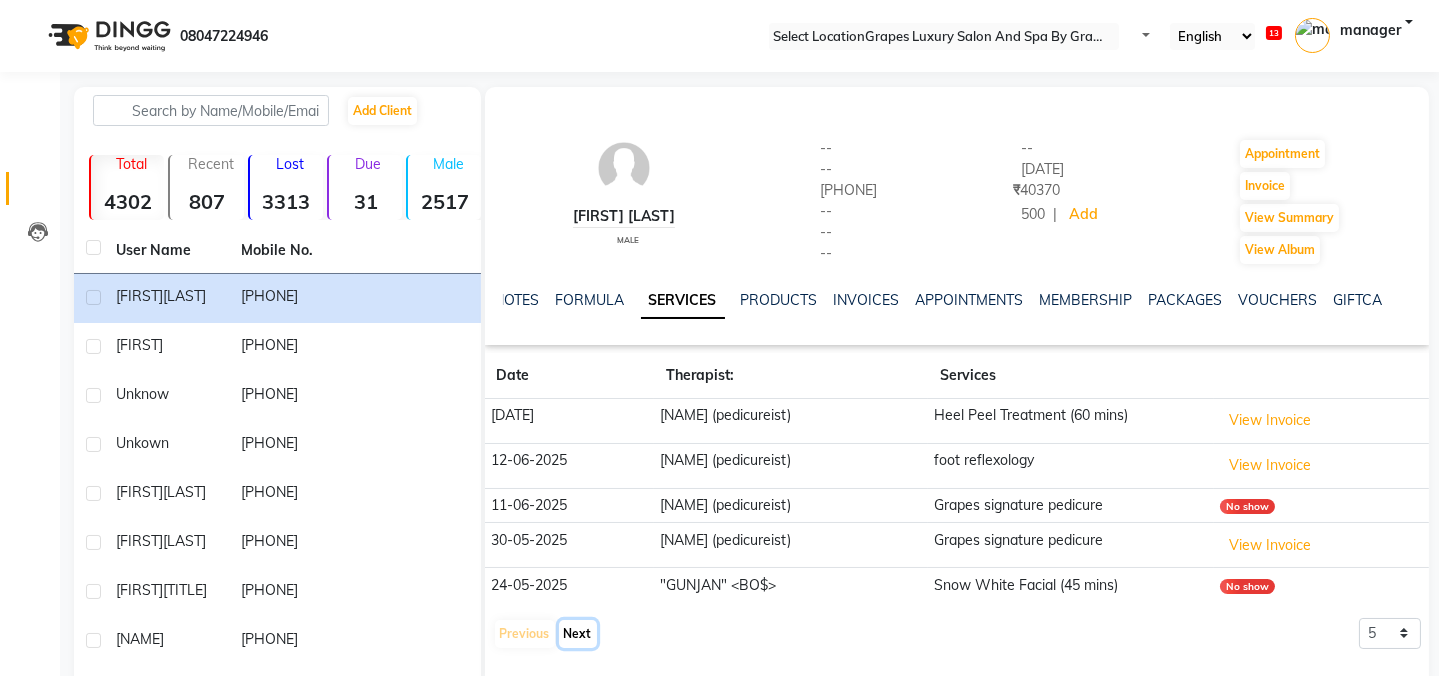 click on "Next" at bounding box center (578, 634) 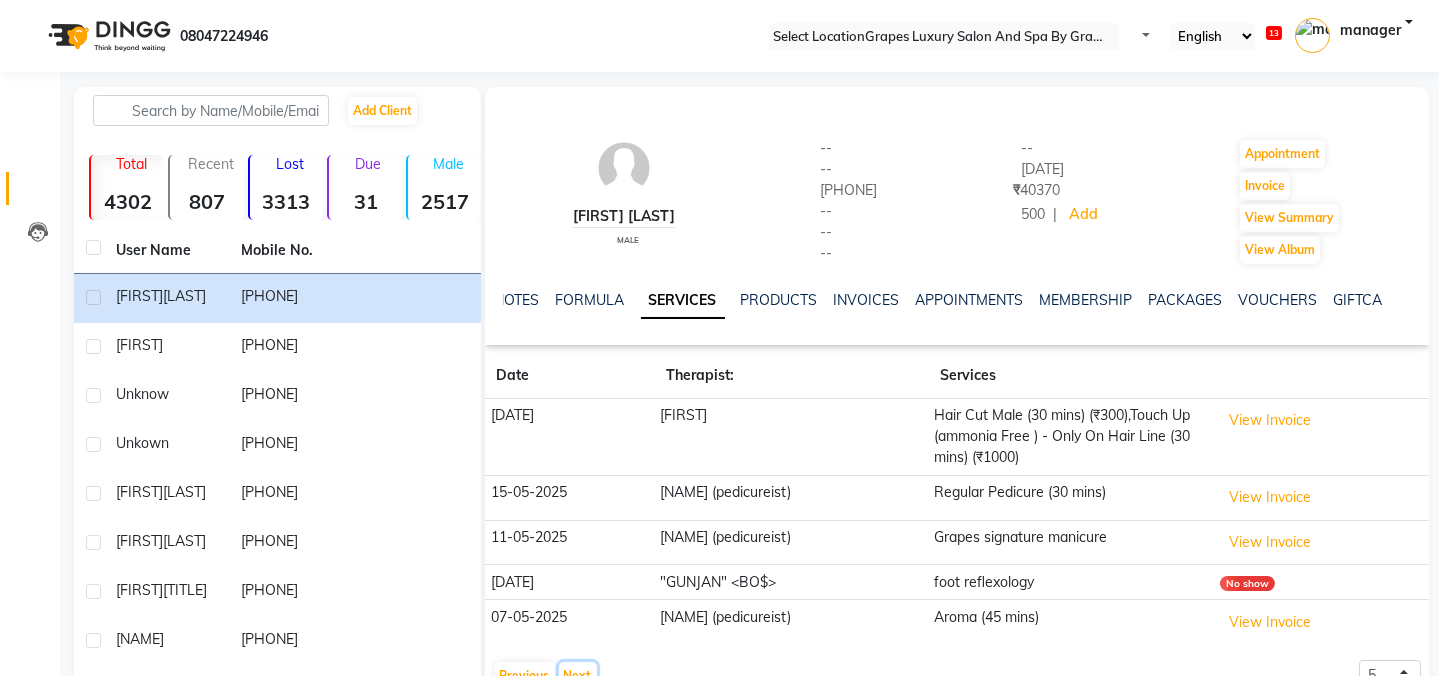 scroll, scrollTop: 173, scrollLeft: 0, axis: vertical 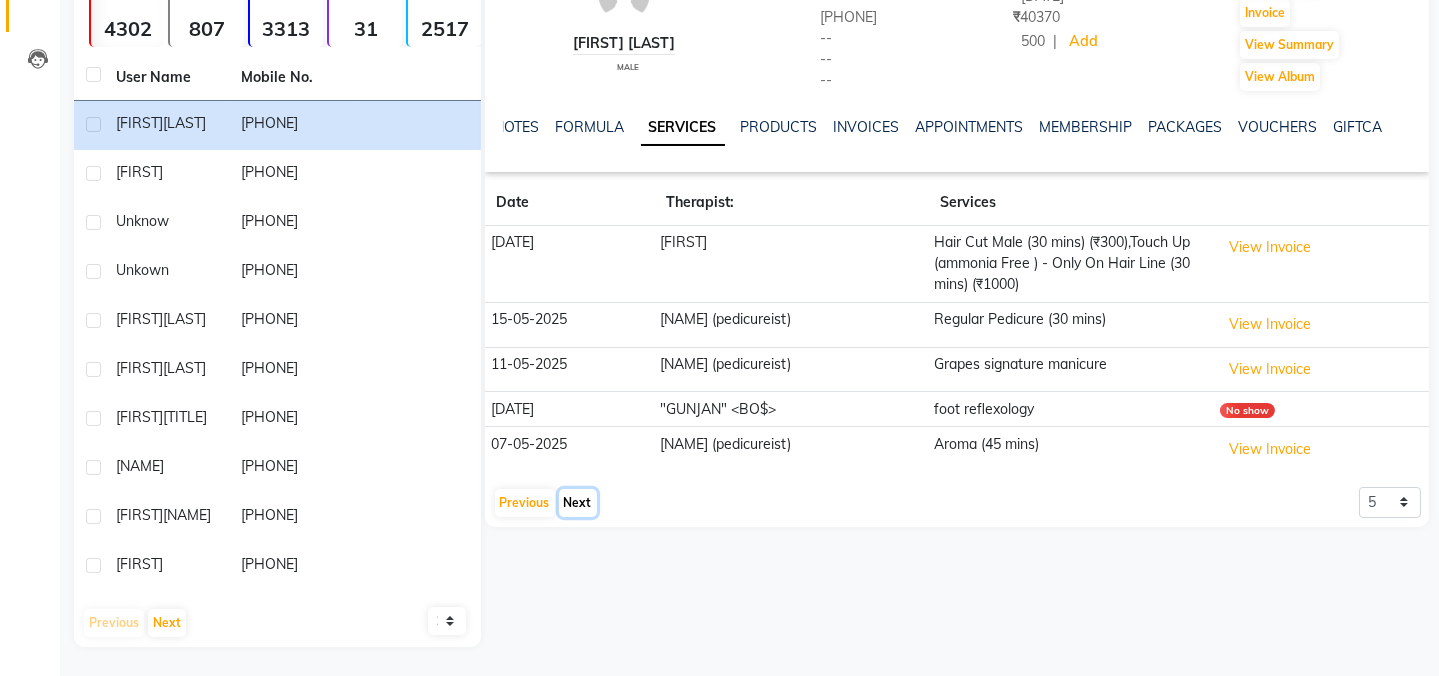 click on "Next" at bounding box center (578, 503) 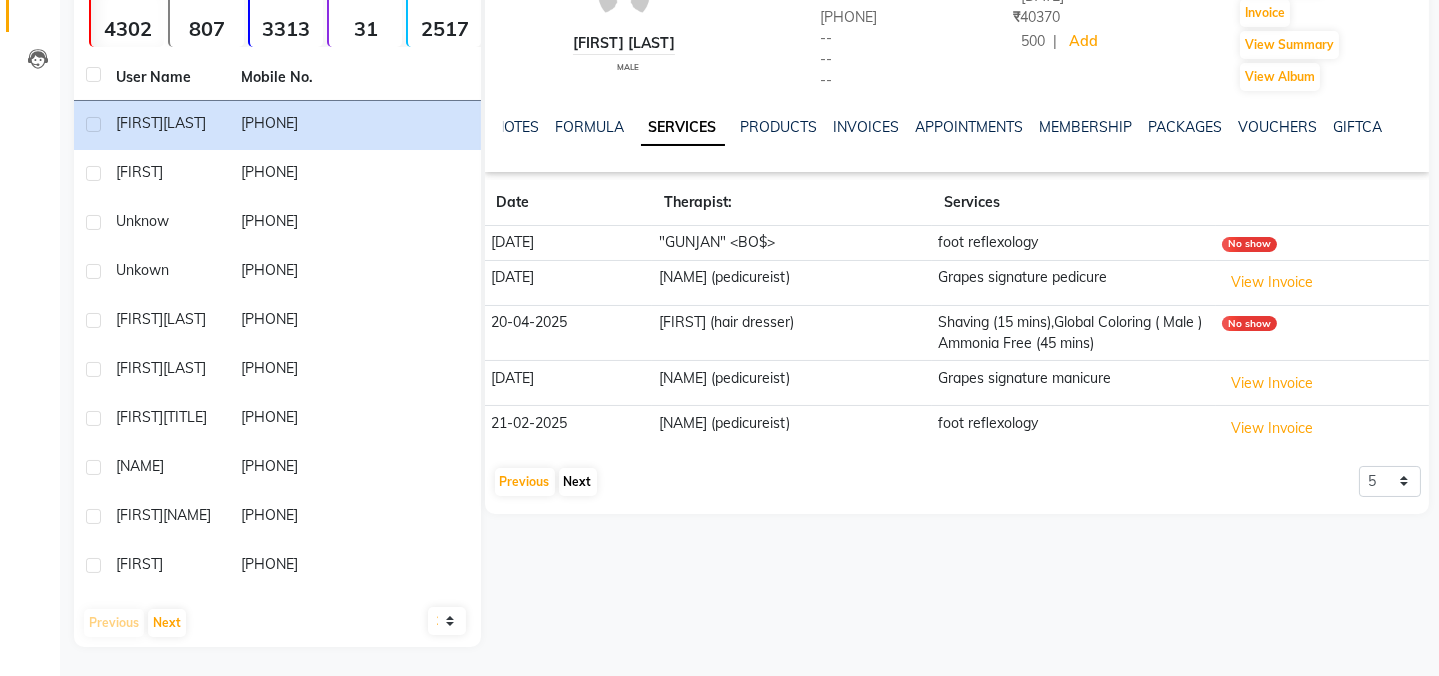click on "[FIRST] [LAST]   male  --   --   [PHONE]  --  --  --  -- [DATE] [CURRENCY]    [NUMBER] 500 |  Add   Appointment   Invoice  View Summary  View Album  NOTES FORMULA SERVICES PRODUCTS INVOICES APPOINTMENTS MEMBERSHIP PACKAGES VOUCHERS GIFTCARDS POINTS FORMS FAMILY CARDS WALLET Date Therapist Services [DATE] "[NAME]"   <BO$$> foot reflexology No show [DATE] [NAME] (pedicureist) Grapes signature pedicure  View Invoice  [DATE] [NAME] (hair dresser) Shaving (15 mins),Global Coloring ( Male ) Ammonia Free (45 mins) No show [DATE] [NAME] (pedicureist) Grapes signature manicure  View Invoice  [DATE] [NAME] (pedicureist) foot reflexology  View Invoice   Previous   Next  5 10 50 100 500" at bounding box center [957, 210] 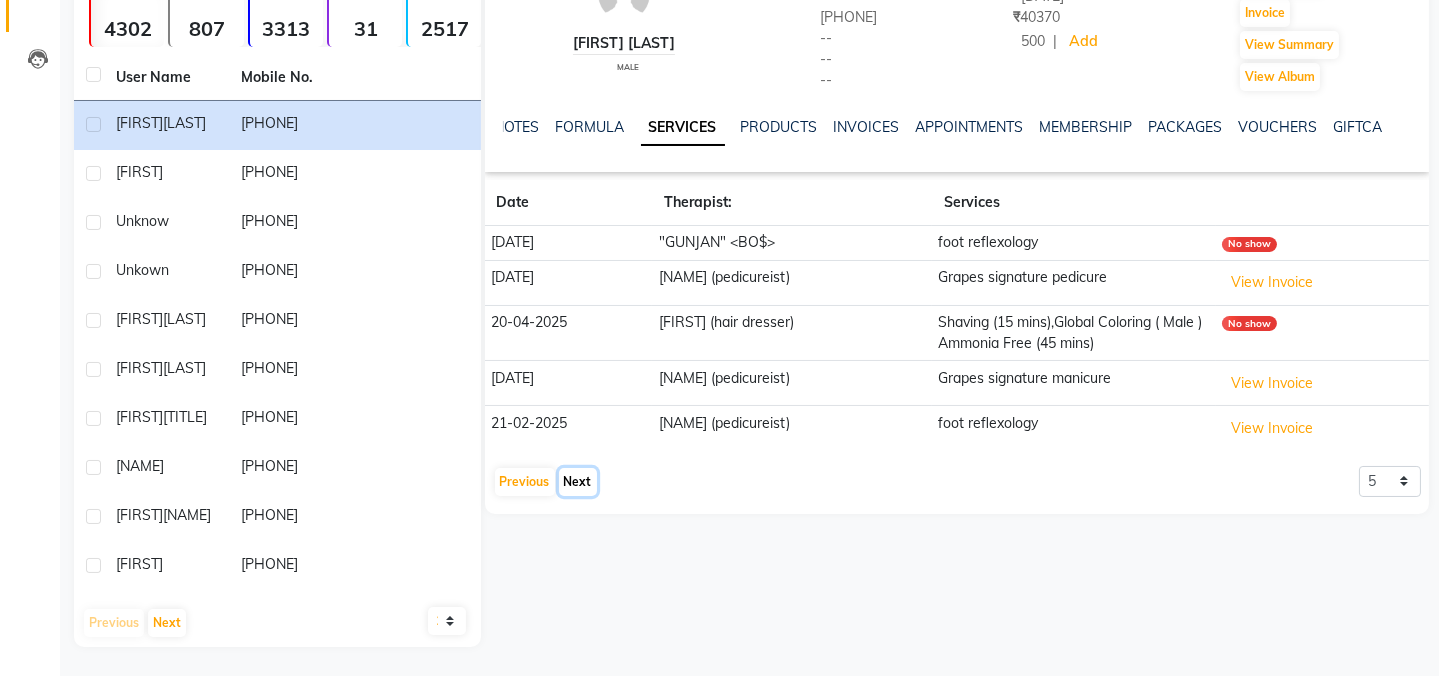 click on "Next" at bounding box center (578, 482) 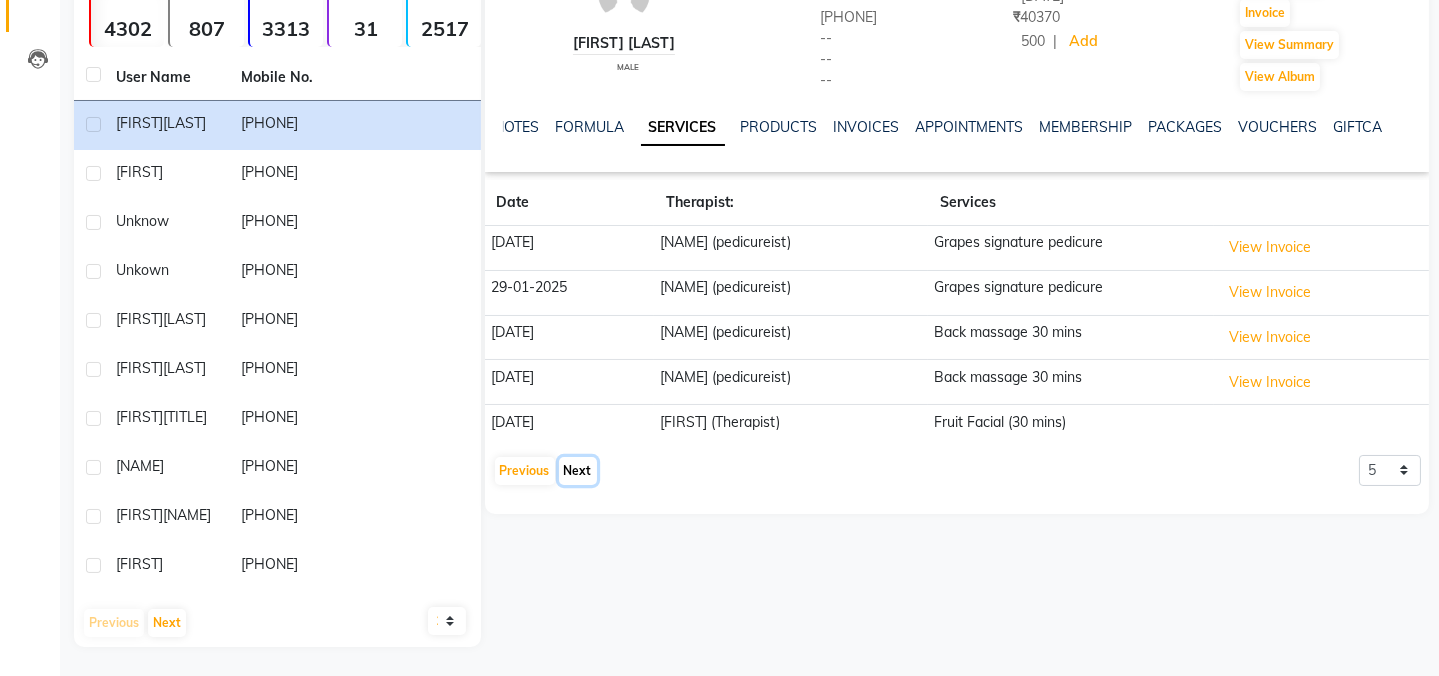 click on "[FIRST] [LAST] male -- -- [PHONE] -- -- -- -- [DATE] MAHI (pedicureist) Grapes signature pedicure View Invoice [DATE] MAHI (pedicureist) Grapes signature pedicure View Invoice [DATE] MAHI (pedicureist) Back massage 30 mins View Invoice [DATE] MAHI (pedicureist) Back massage 30 mins View Invoice [DATE] Pooja (Therapist) Fruit Facial (30 mins) Previous Next 5 10 50 100 500" at bounding box center (957, 204) 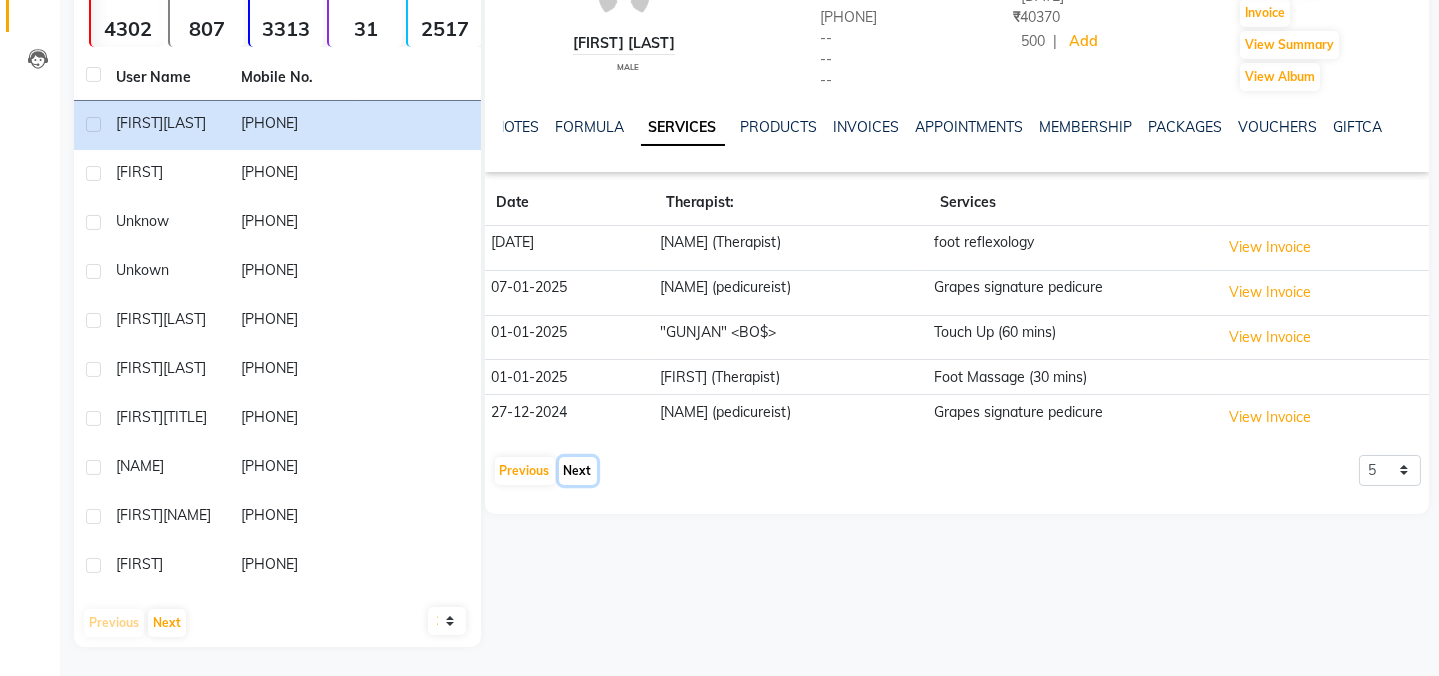 click on "Next" at bounding box center [578, 471] 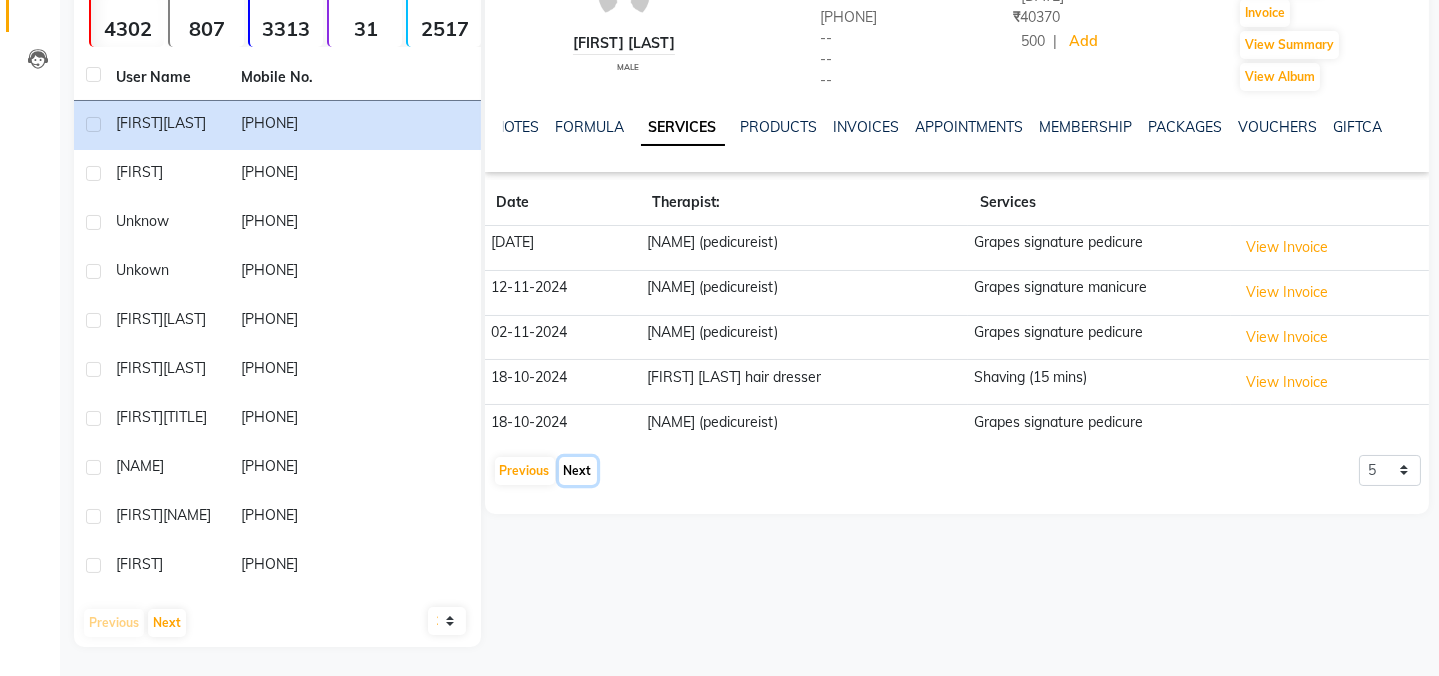 click on "Next" at bounding box center [578, 471] 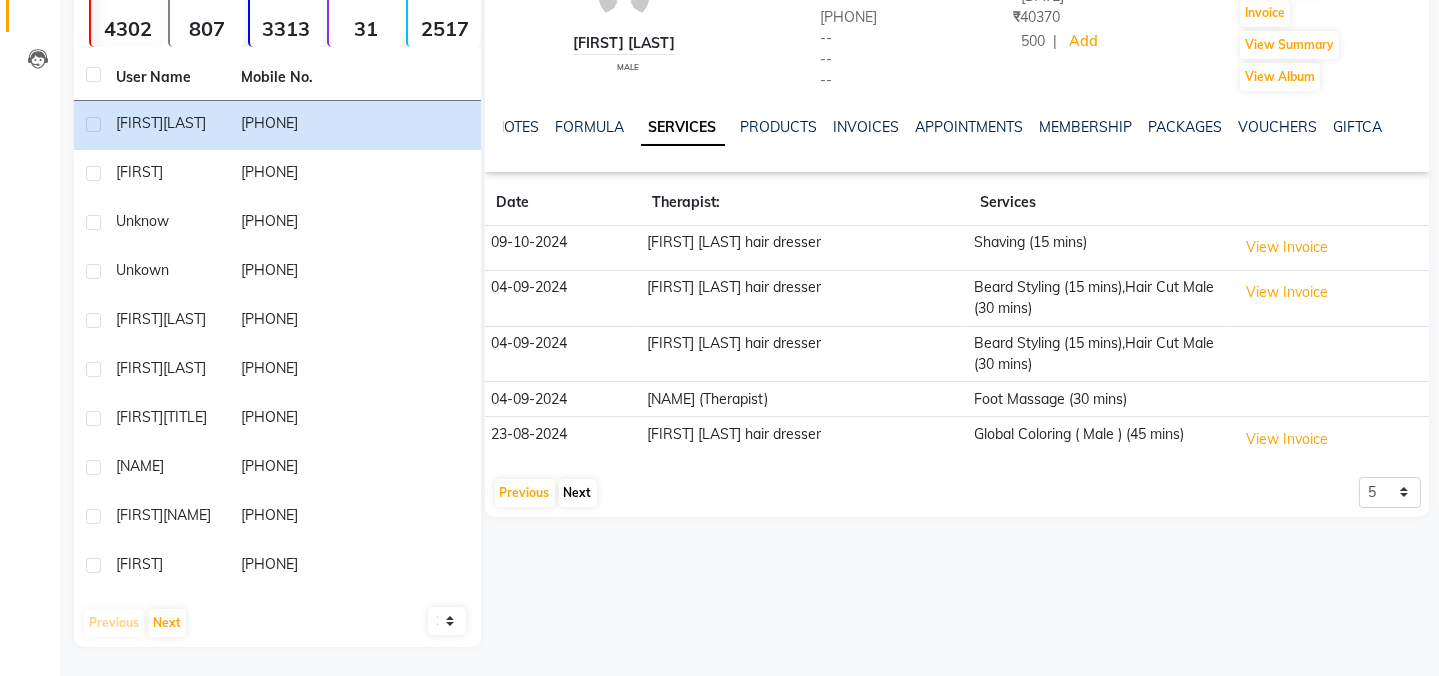 click on "Previous   Next" at bounding box center [546, 493] 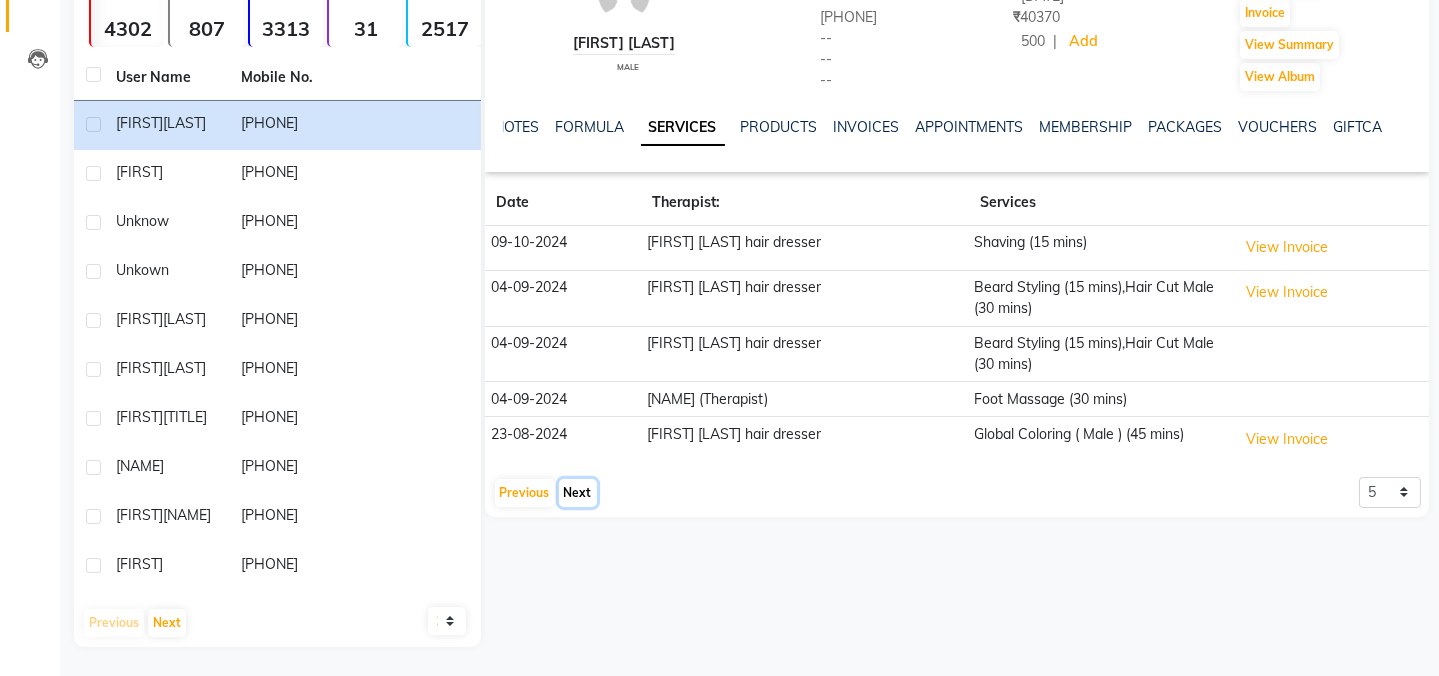 click on "Next" at bounding box center [578, 493] 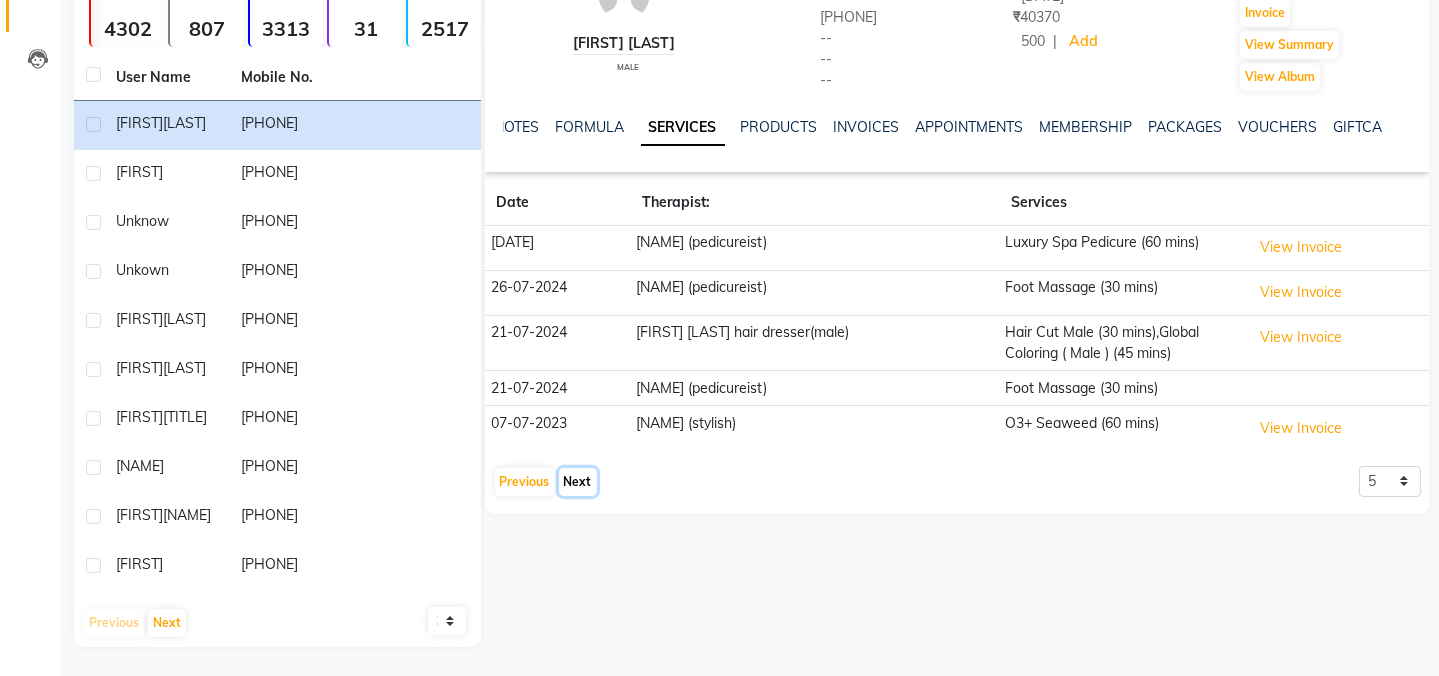 click on "Next" at bounding box center [578, 482] 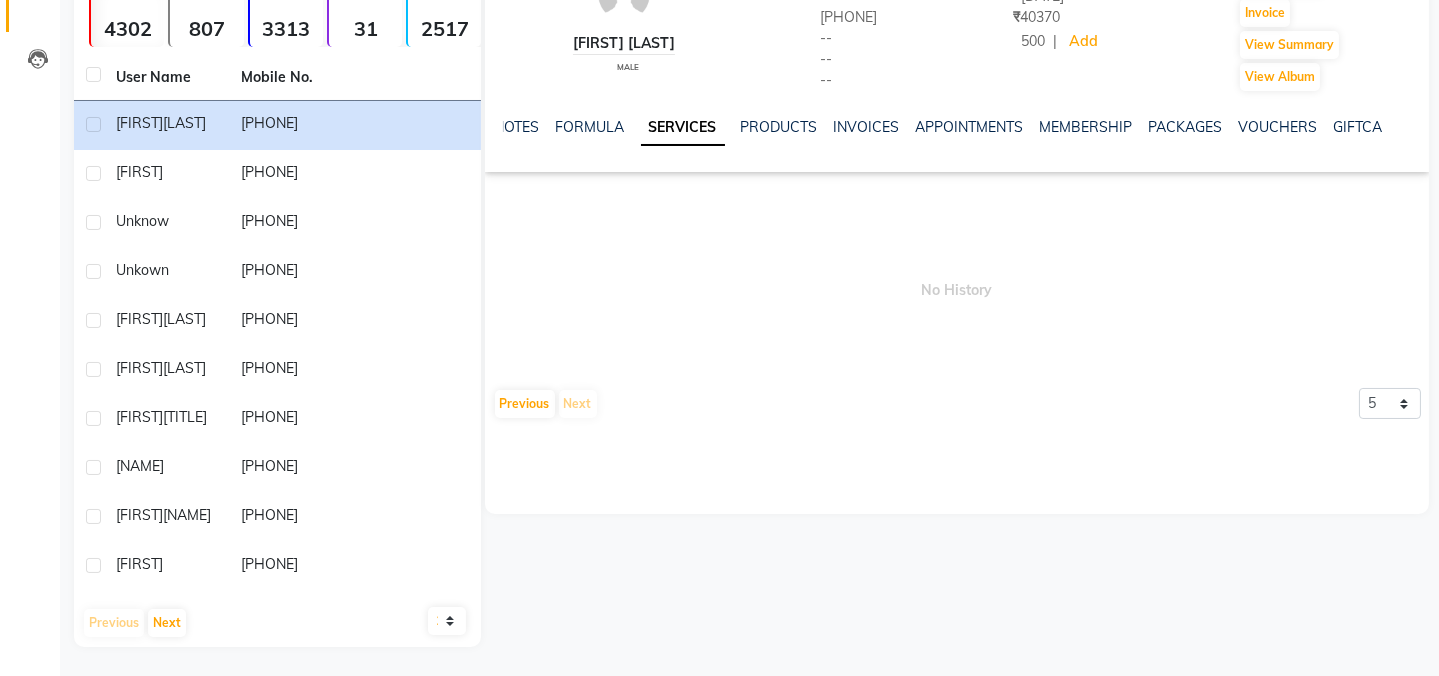 click on "[FIRST] [LAST] male -- -- [PHONE] -- -- -- -- [DATE] MAHI (pedicureist) Grapes signature pedicure View Invoice [DATE] MAHI (pedicureist) Grapes signature pedicure View Invoice [DATE] MAHI (pedicureist) Back massage 30 mins View Invoice [DATE] MAHI (pedicureist) Back massage 30 mins View Invoice [DATE] Pooja (Therapist) Fruit Facial (30 mins) Previous Next 5 10 50 100 500" at bounding box center [957, 214] 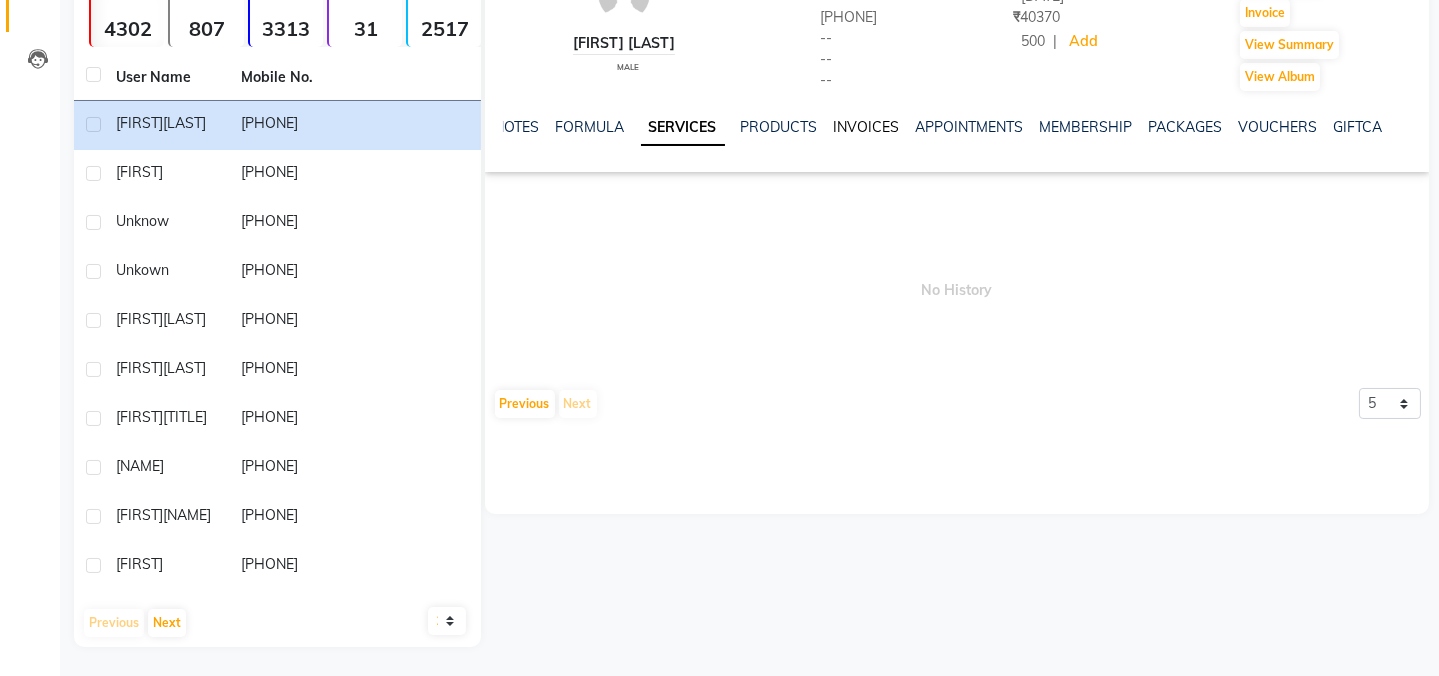 click on "INVOICES" at bounding box center (867, 127) 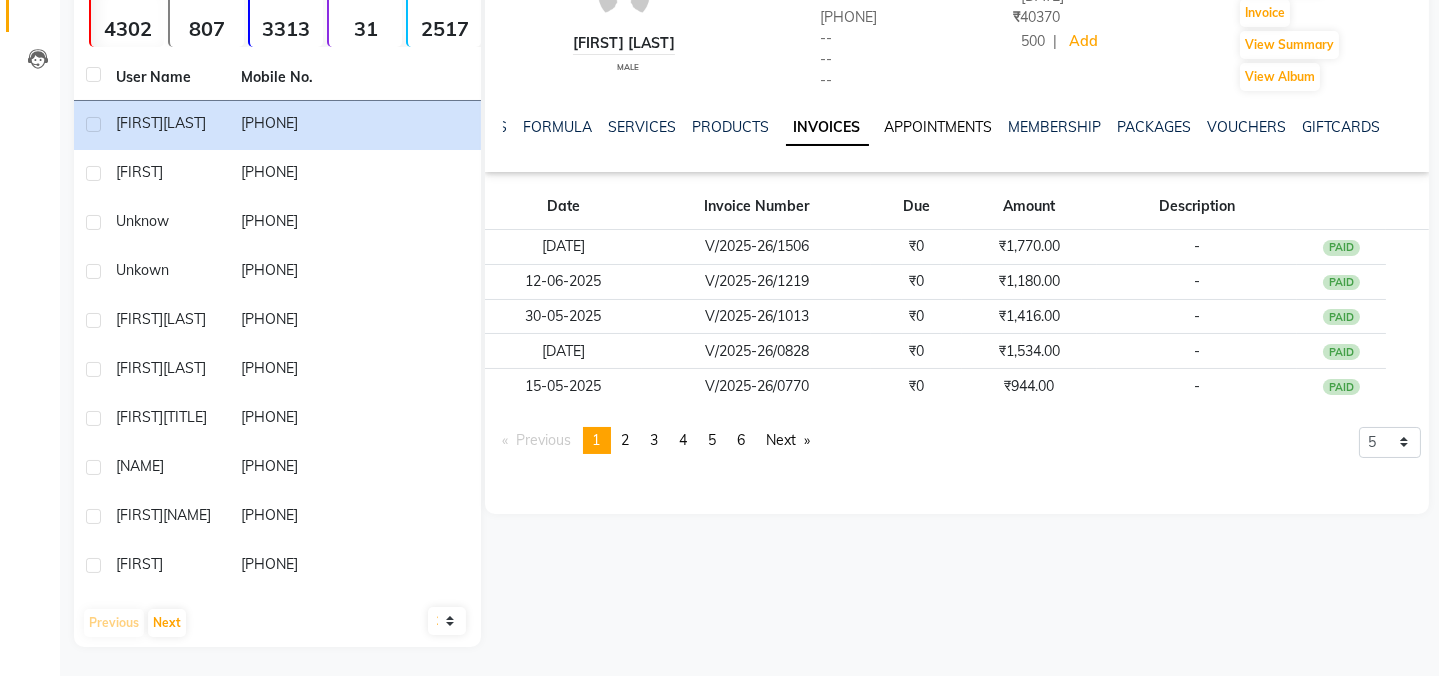 click on "APPOINTMENTS" at bounding box center (939, 127) 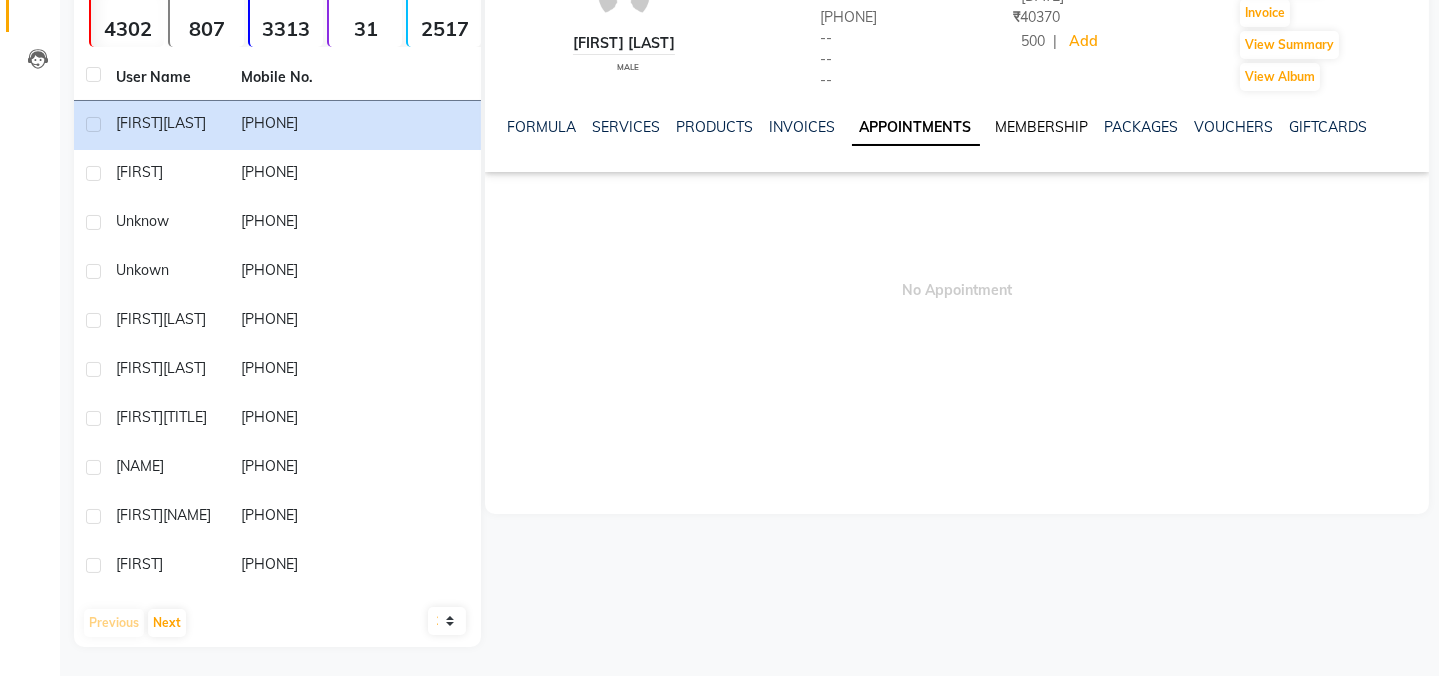 click on "MEMBERSHIP" at bounding box center (1042, 127) 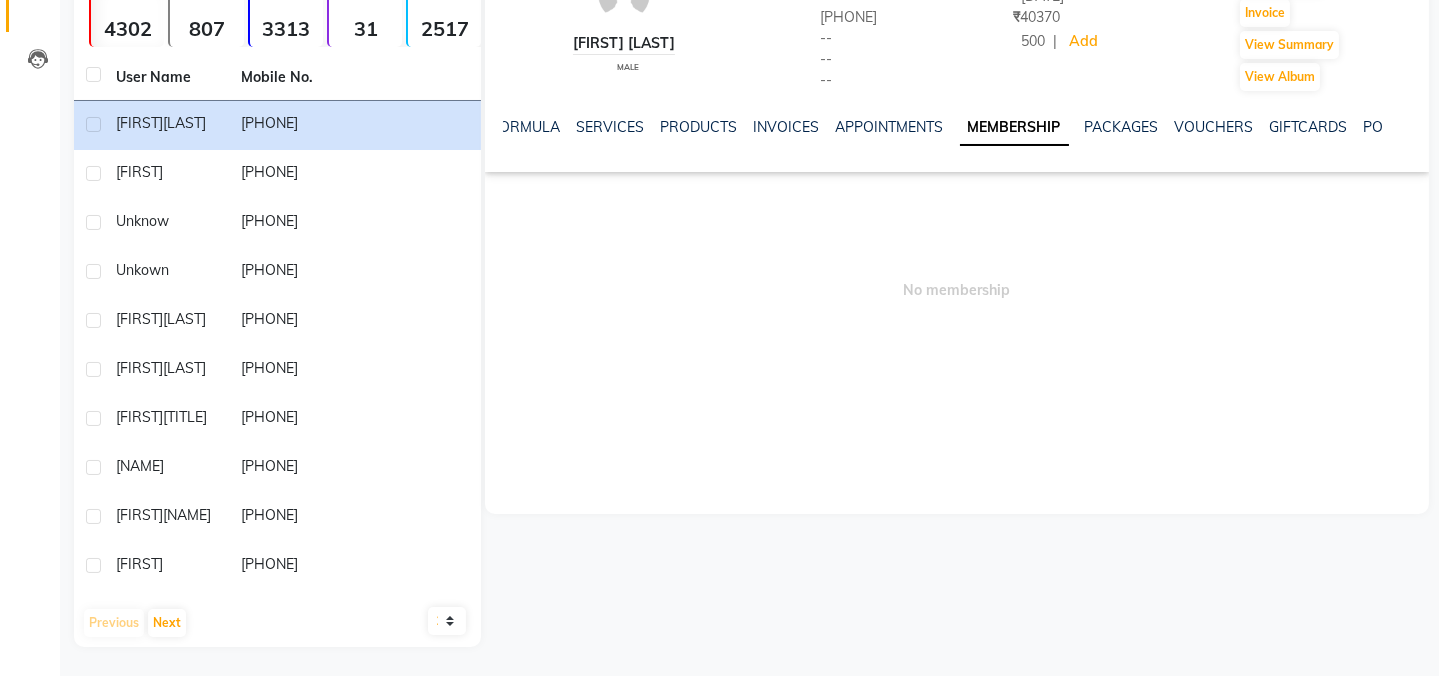 click on "PACKAGES" at bounding box center (1122, 127) 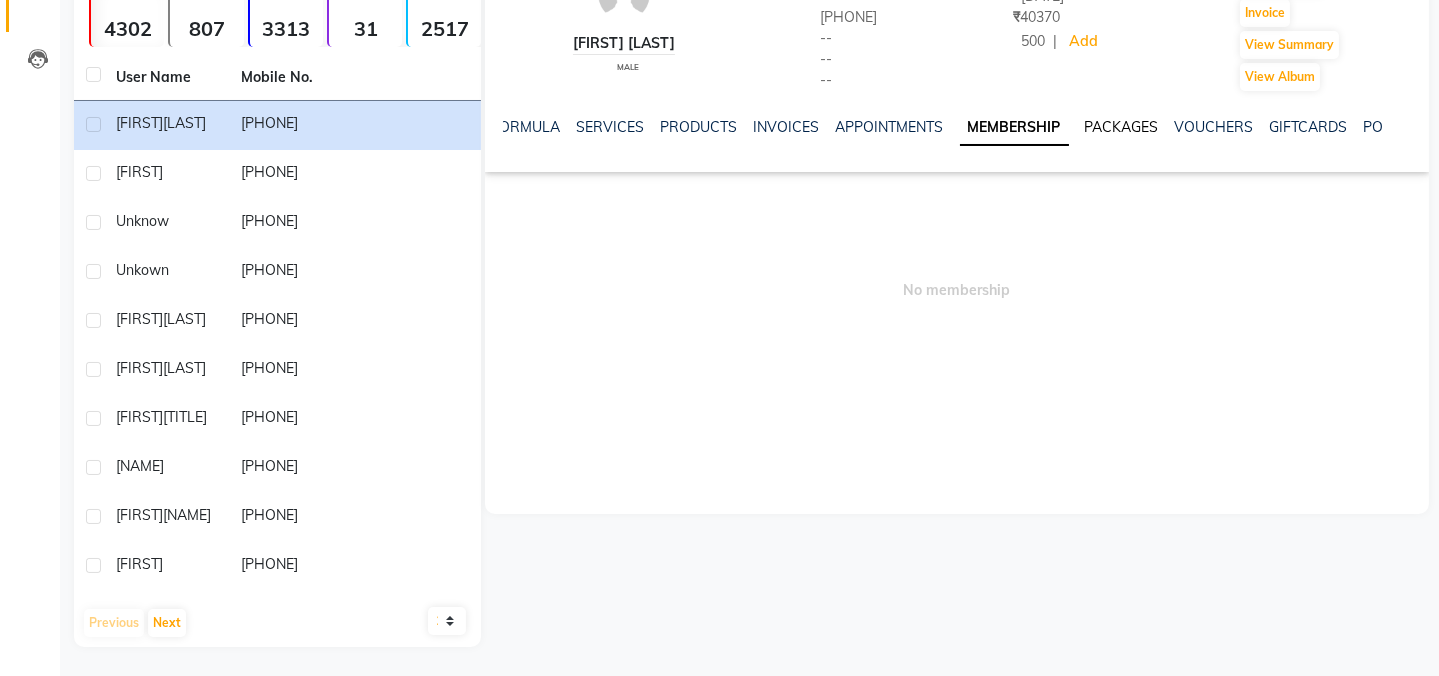 click on "PACKAGES" at bounding box center (1122, 127) 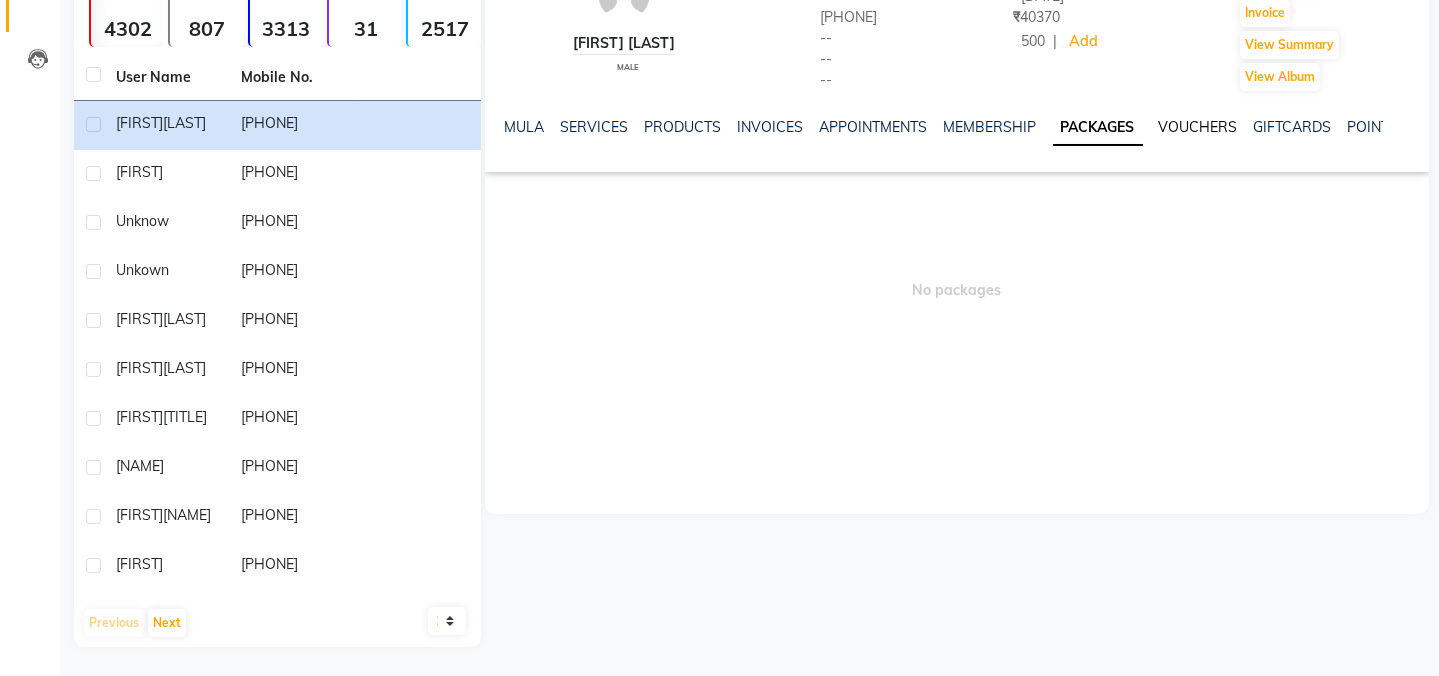 click on "VOUCHERS" at bounding box center [1198, 127] 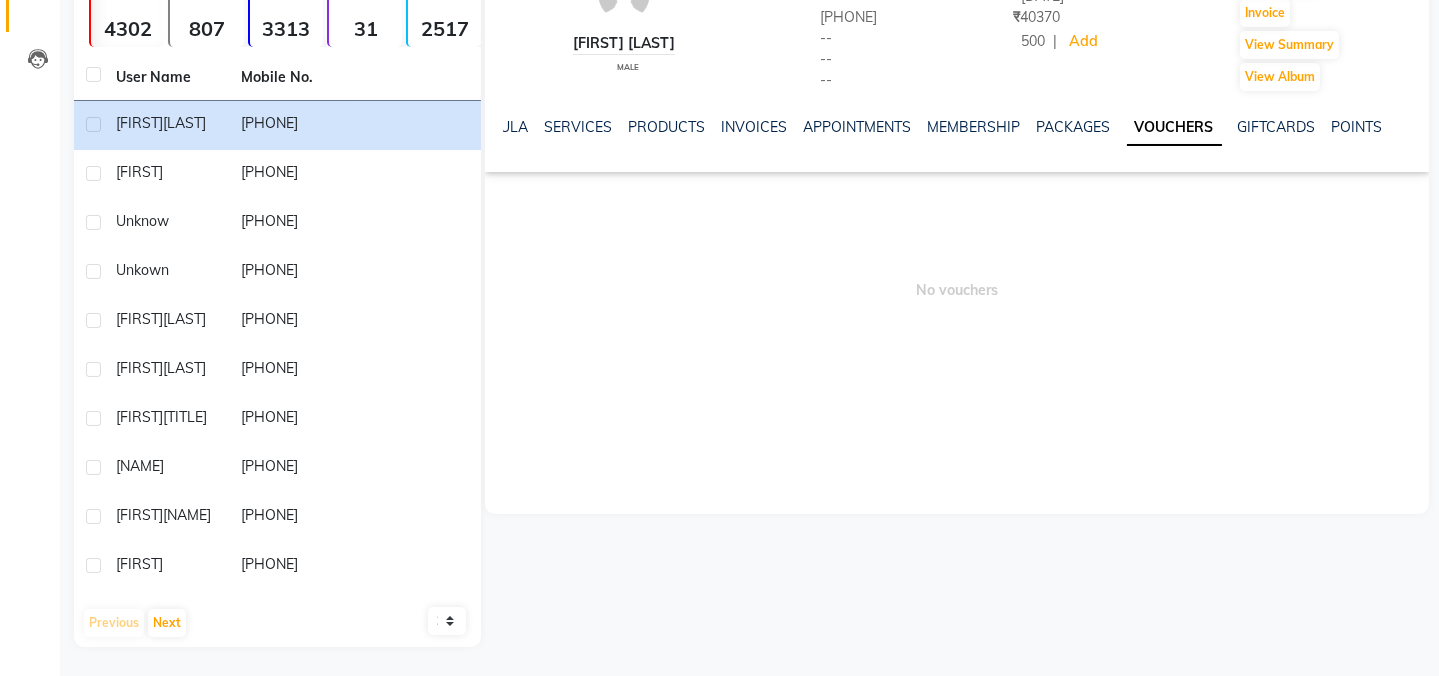 click on "NOTES FORMULA SERVICES PRODUCTS INVOICES APPOINTMENTS MEMBERSHIP PACKAGES VOUCHERS GIFTCARDS POINTS FORMS FAMILY CARDS WALLET" at bounding box center [1033, 127] 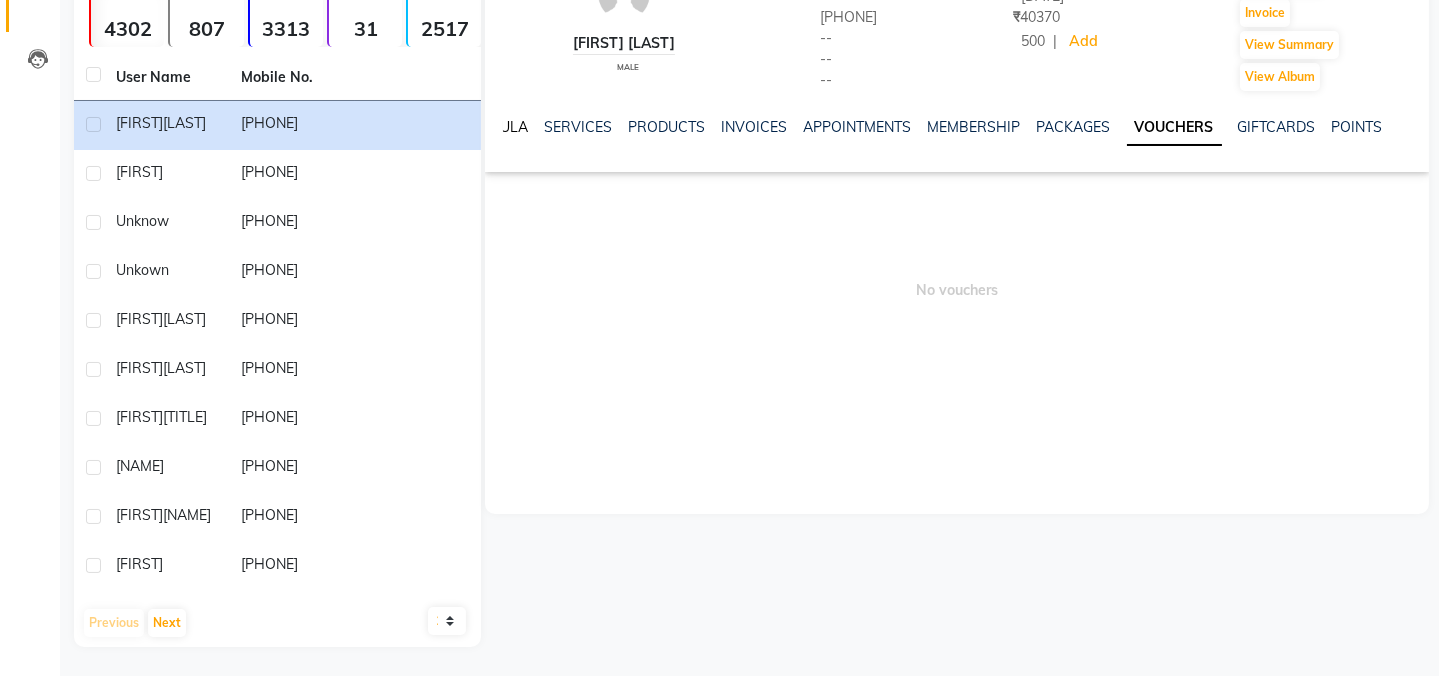 click on "FORMULA" at bounding box center (494, 127) 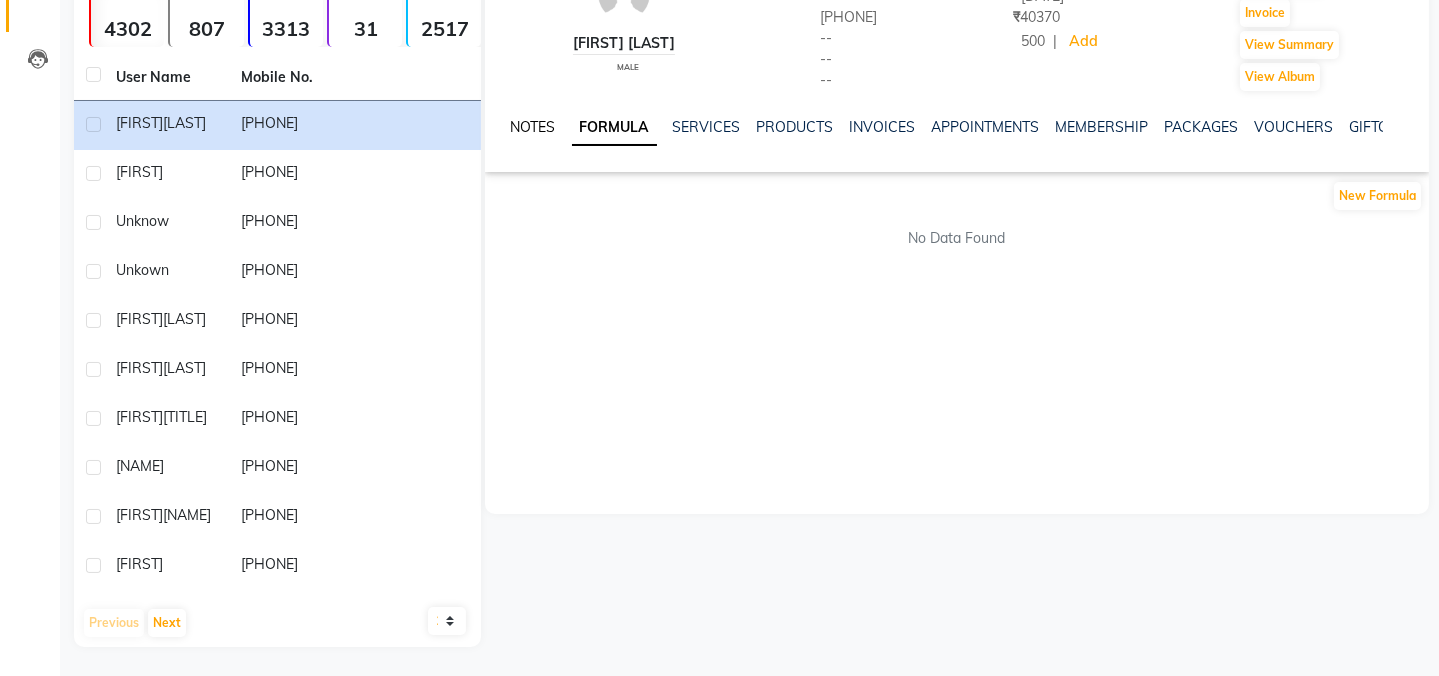 click on "NOTES" at bounding box center (533, 127) 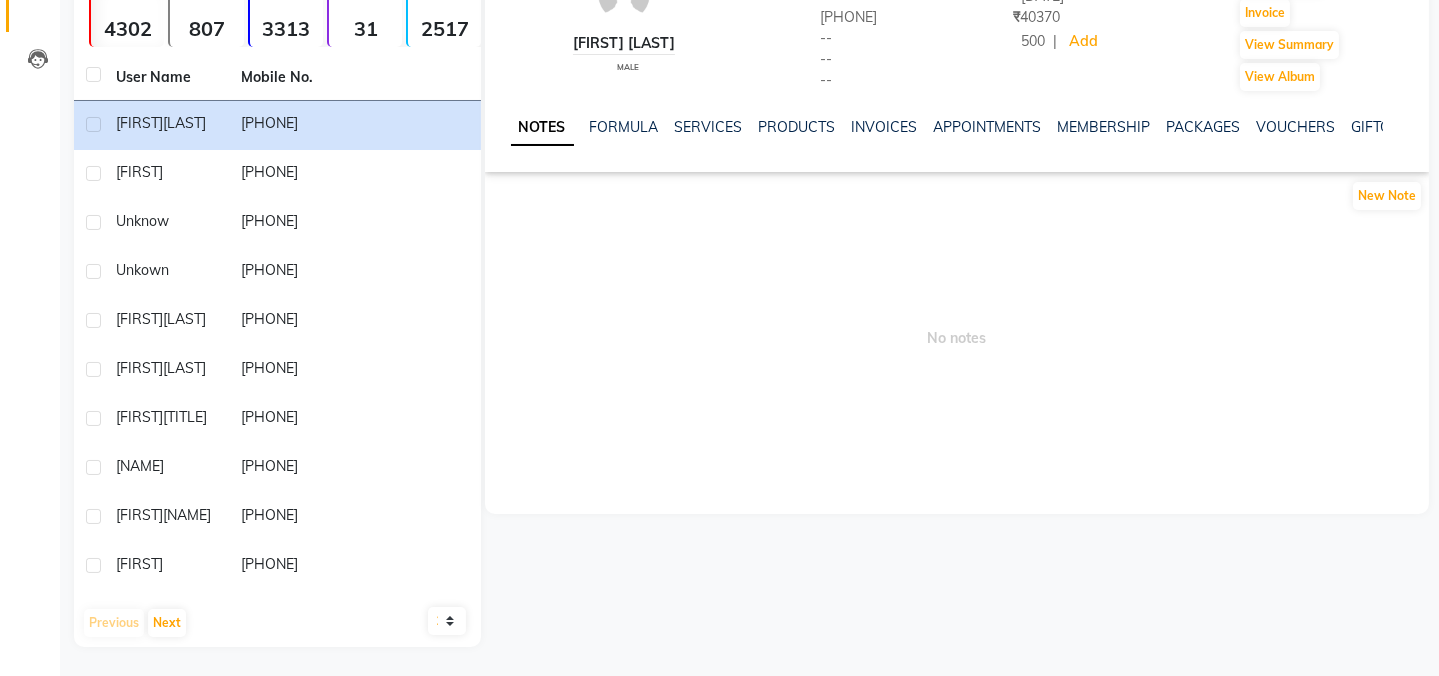 scroll, scrollTop: 0, scrollLeft: 0, axis: both 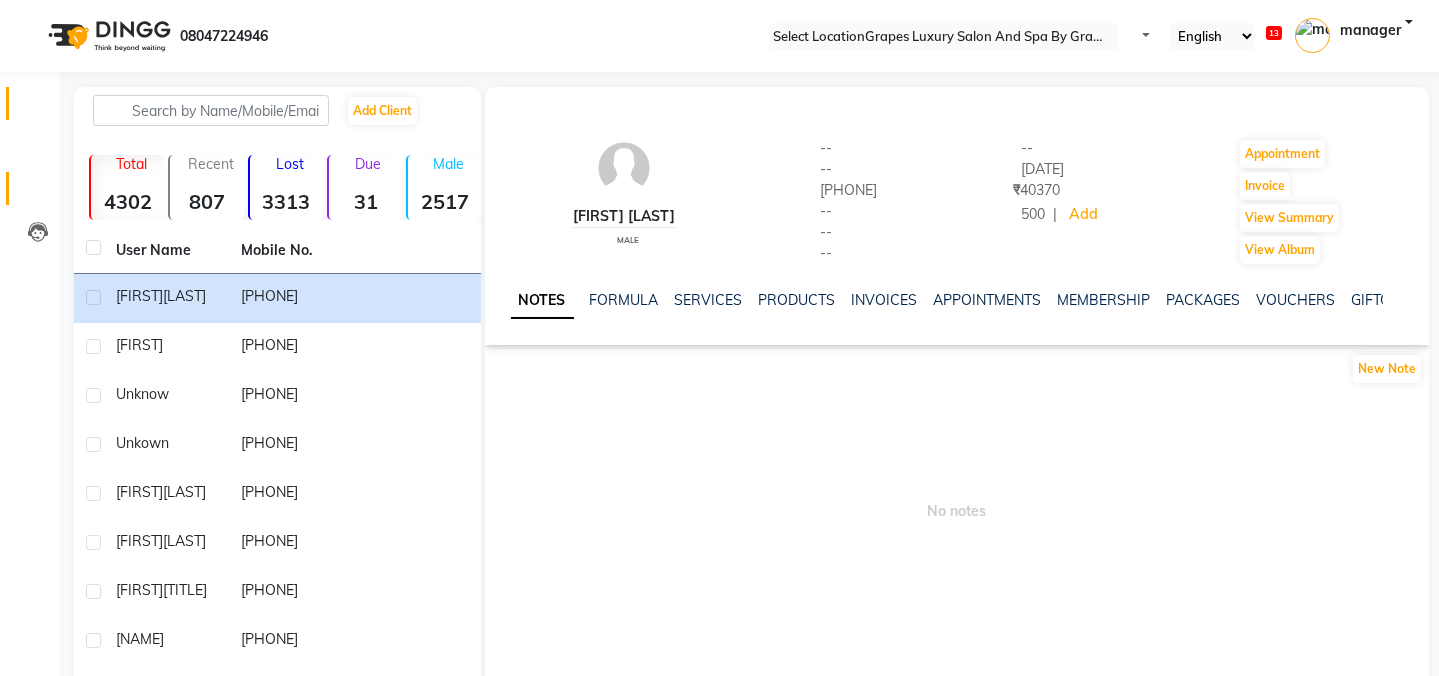 click at bounding box center [38, 108] 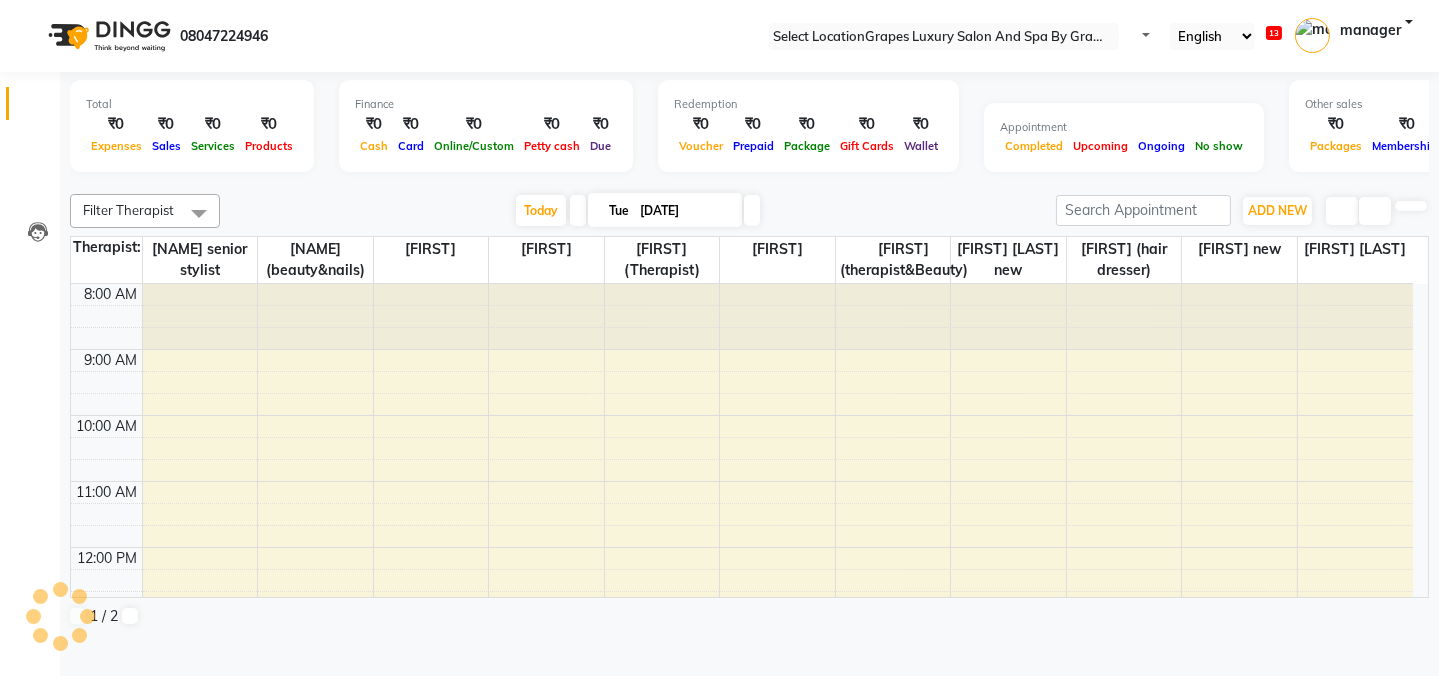 scroll, scrollTop: 0, scrollLeft: 0, axis: both 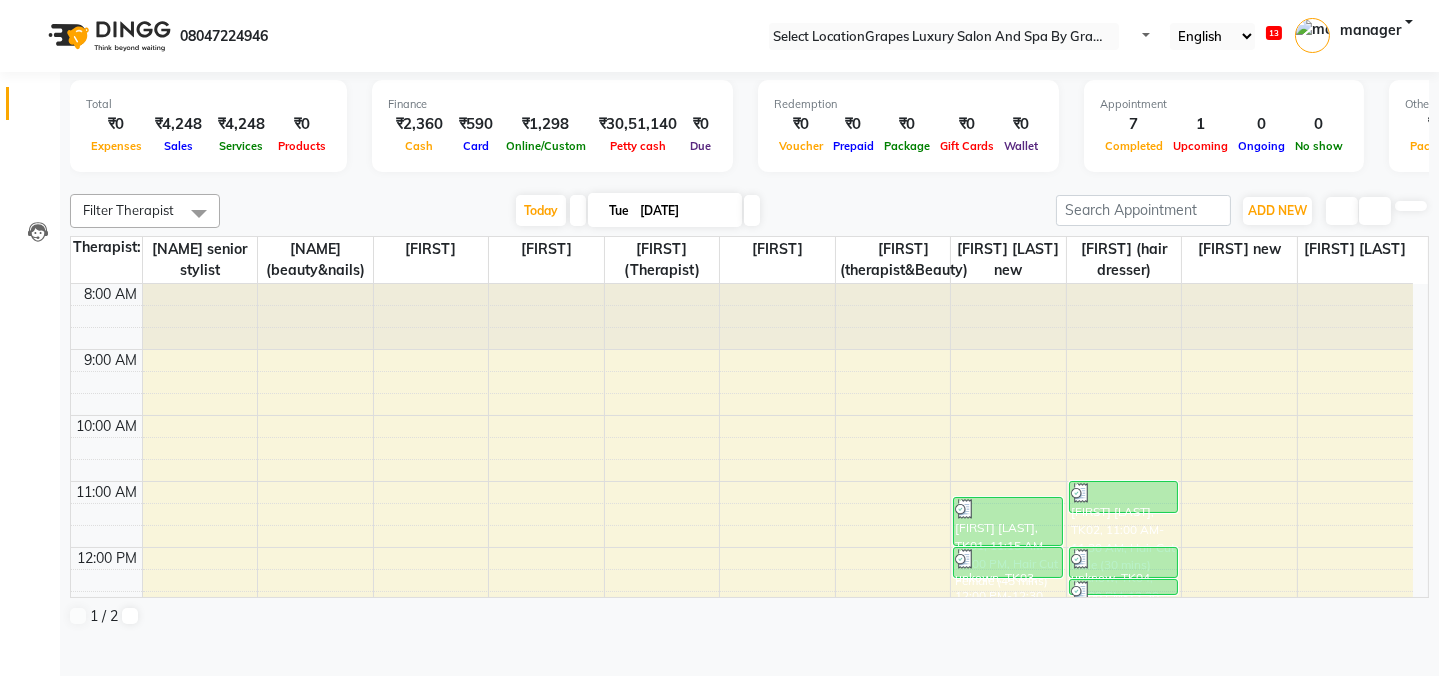 drag, startPoint x: 1410, startPoint y: 410, endPoint x: 1422, endPoint y: 480, distance: 71.021126 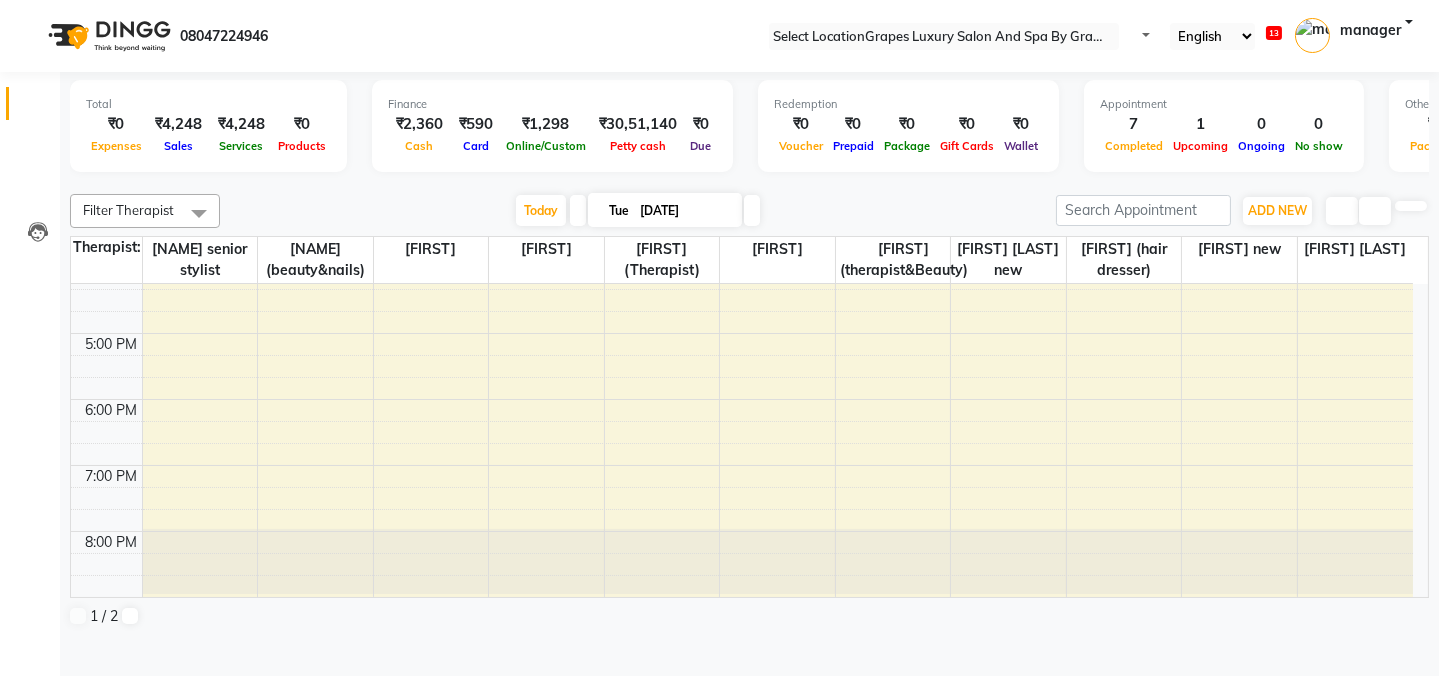 scroll, scrollTop: 478, scrollLeft: 0, axis: vertical 